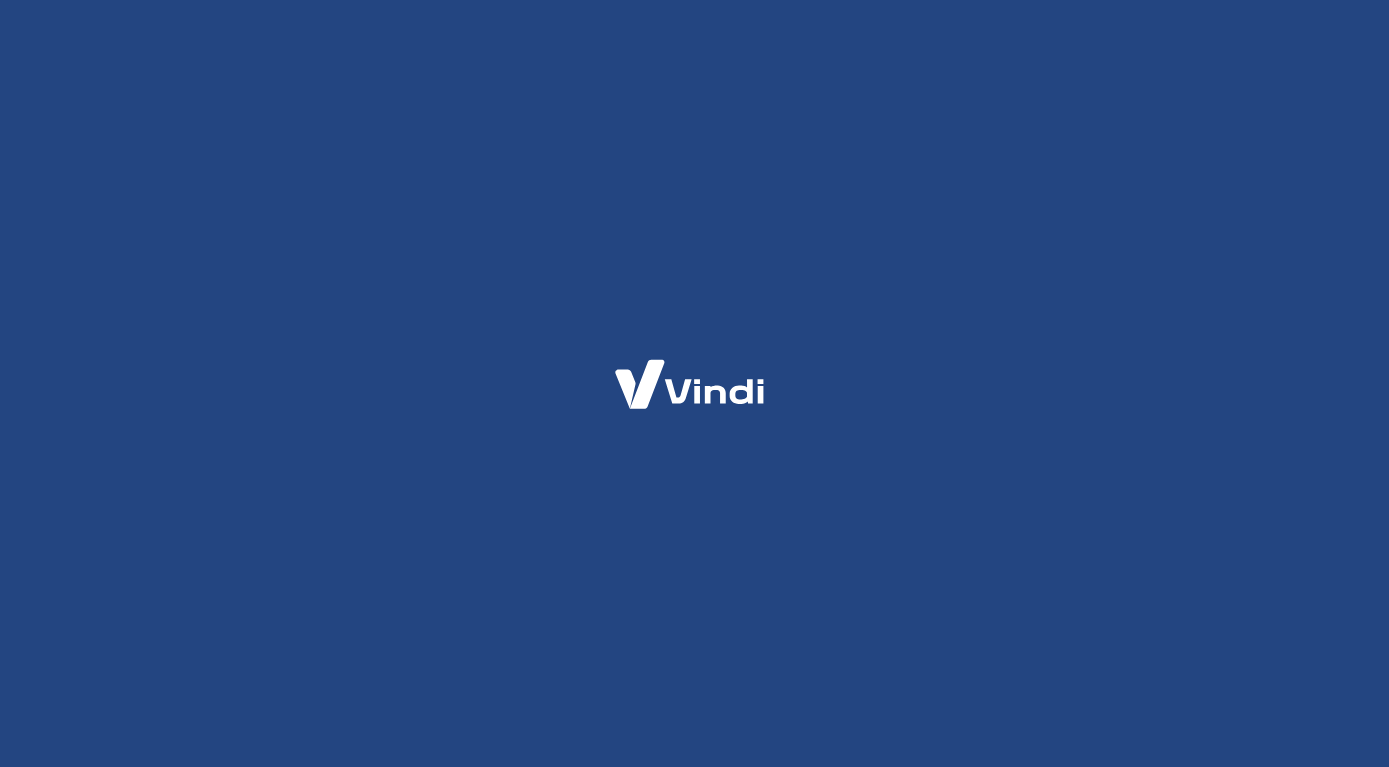scroll, scrollTop: 0, scrollLeft: 0, axis: both 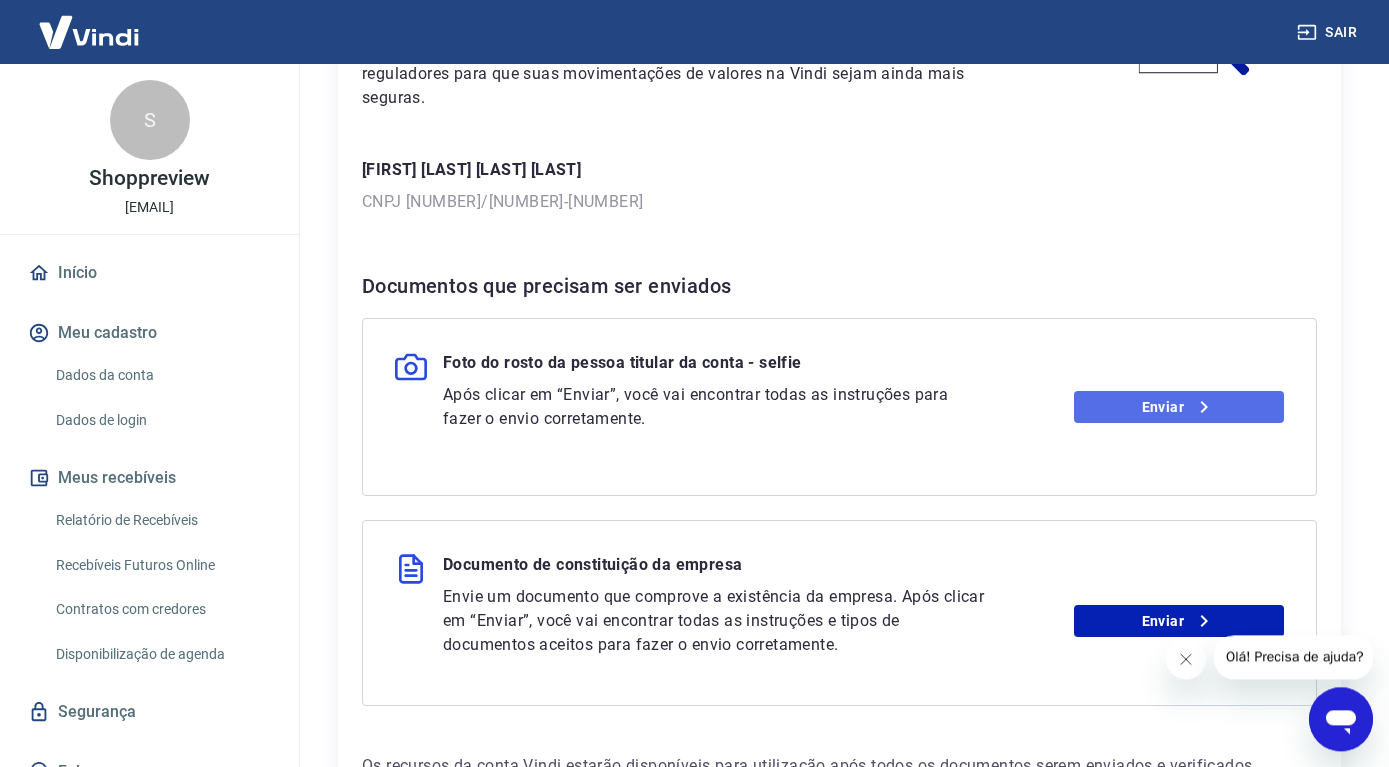 click on "Enviar" at bounding box center (1179, 407) 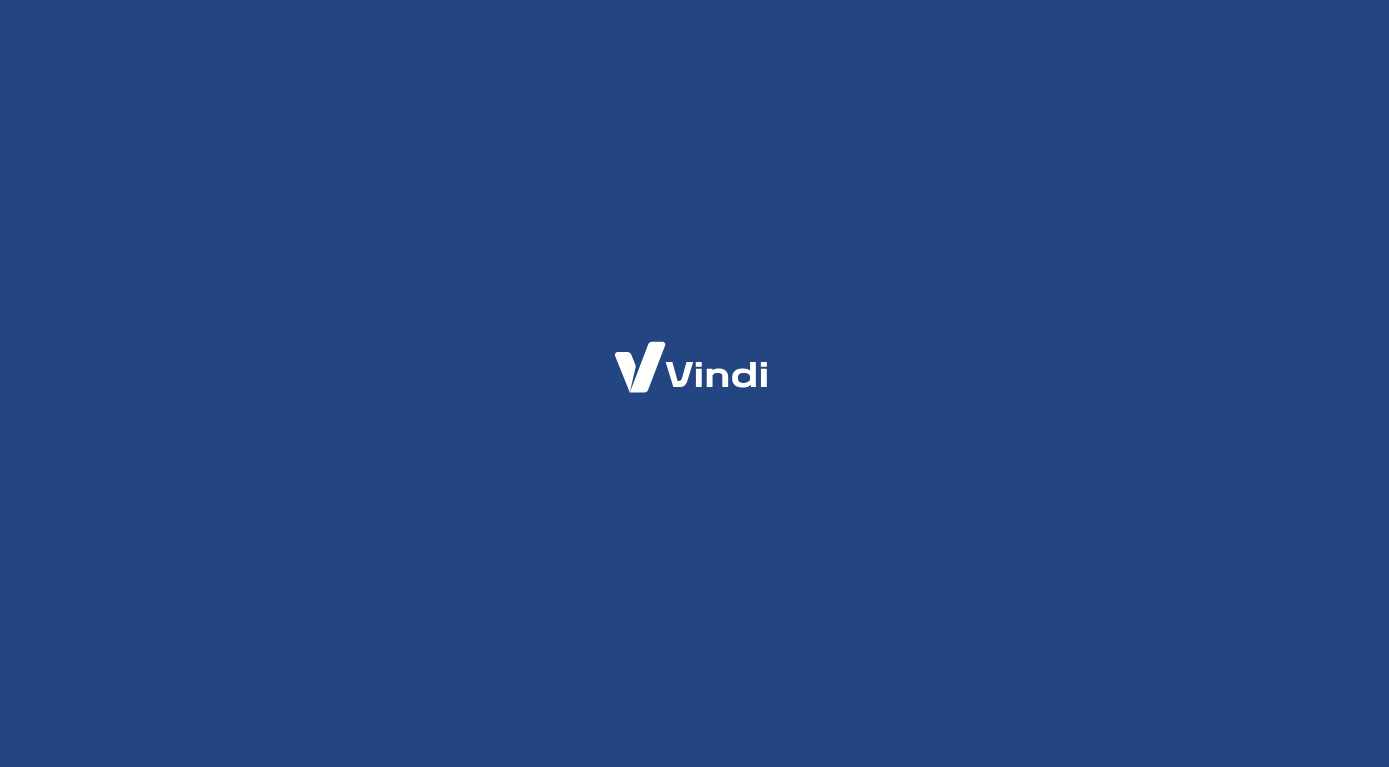 scroll, scrollTop: 0, scrollLeft: 0, axis: both 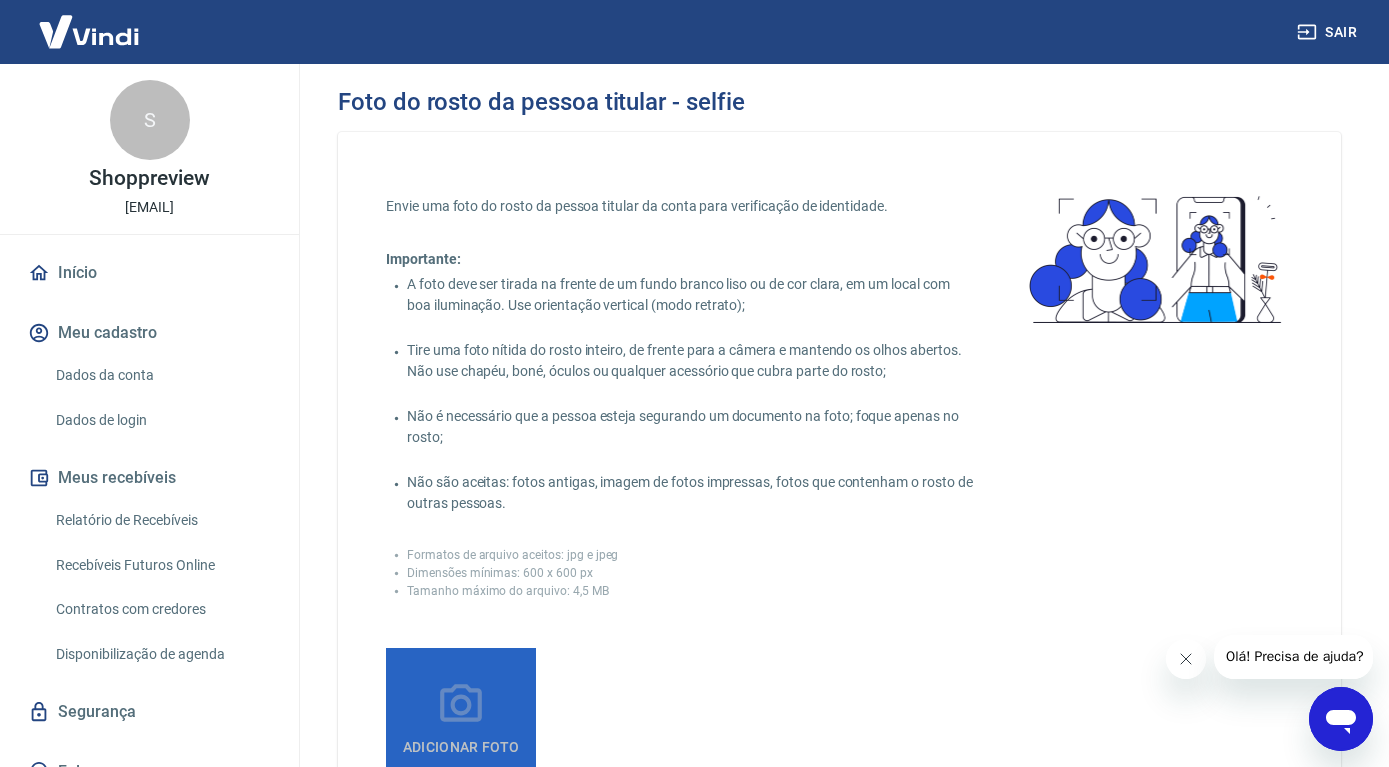 click 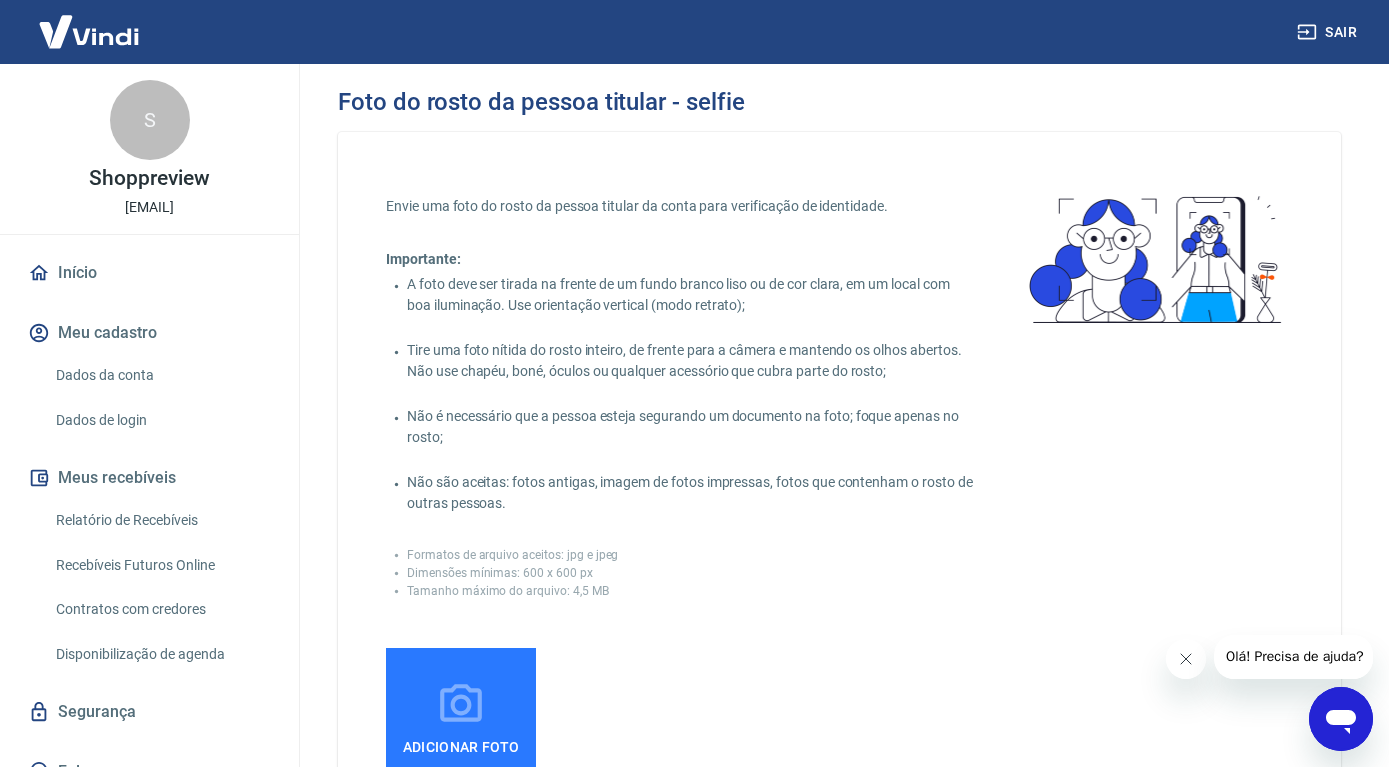 click 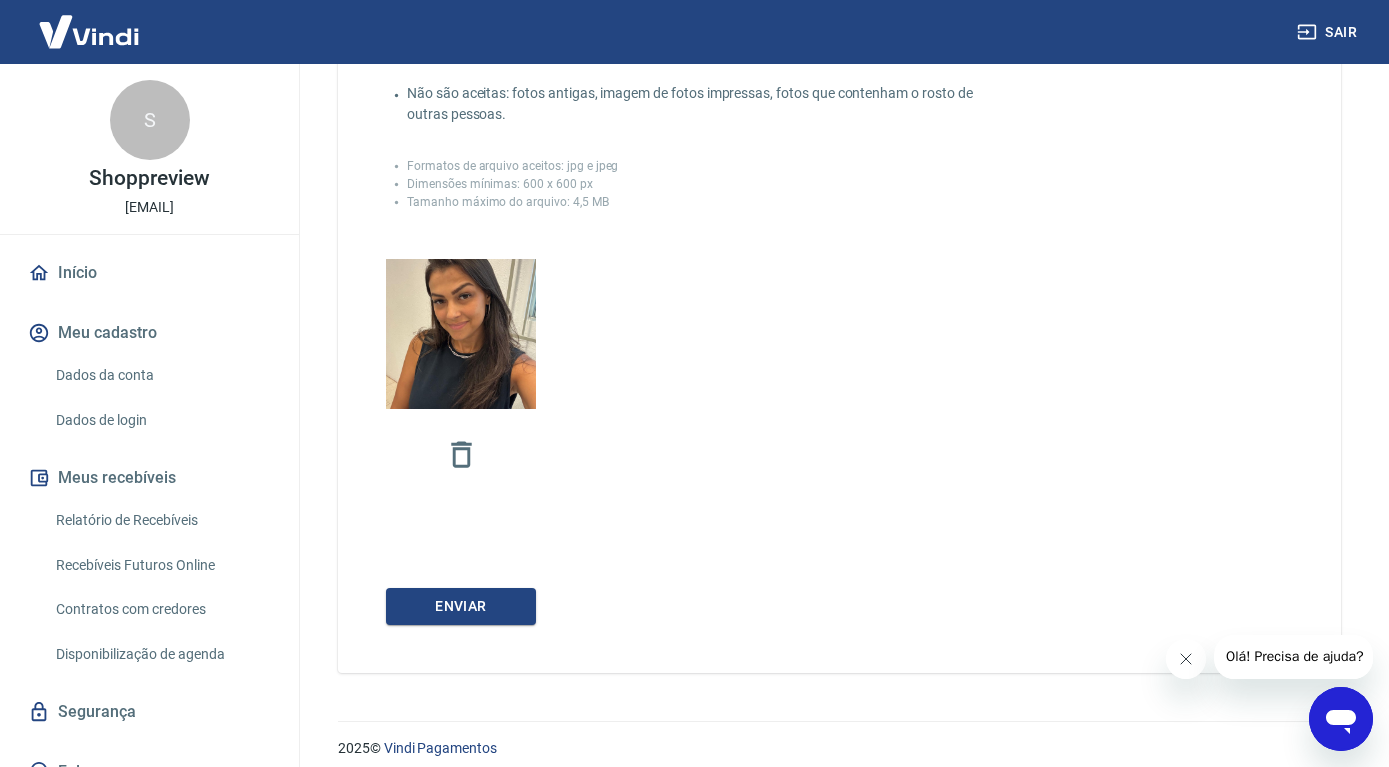 scroll, scrollTop: 387, scrollLeft: 0, axis: vertical 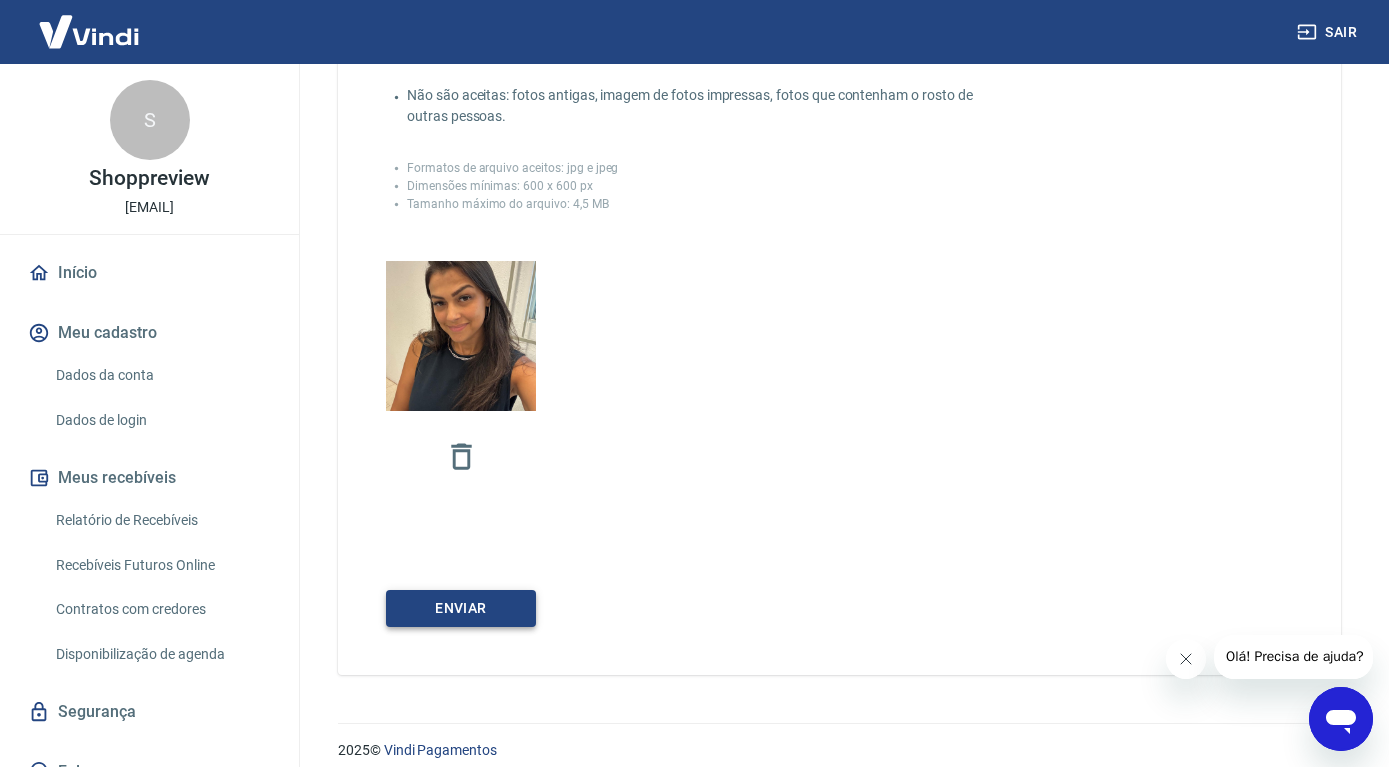 click on "Enviar" at bounding box center (461, 608) 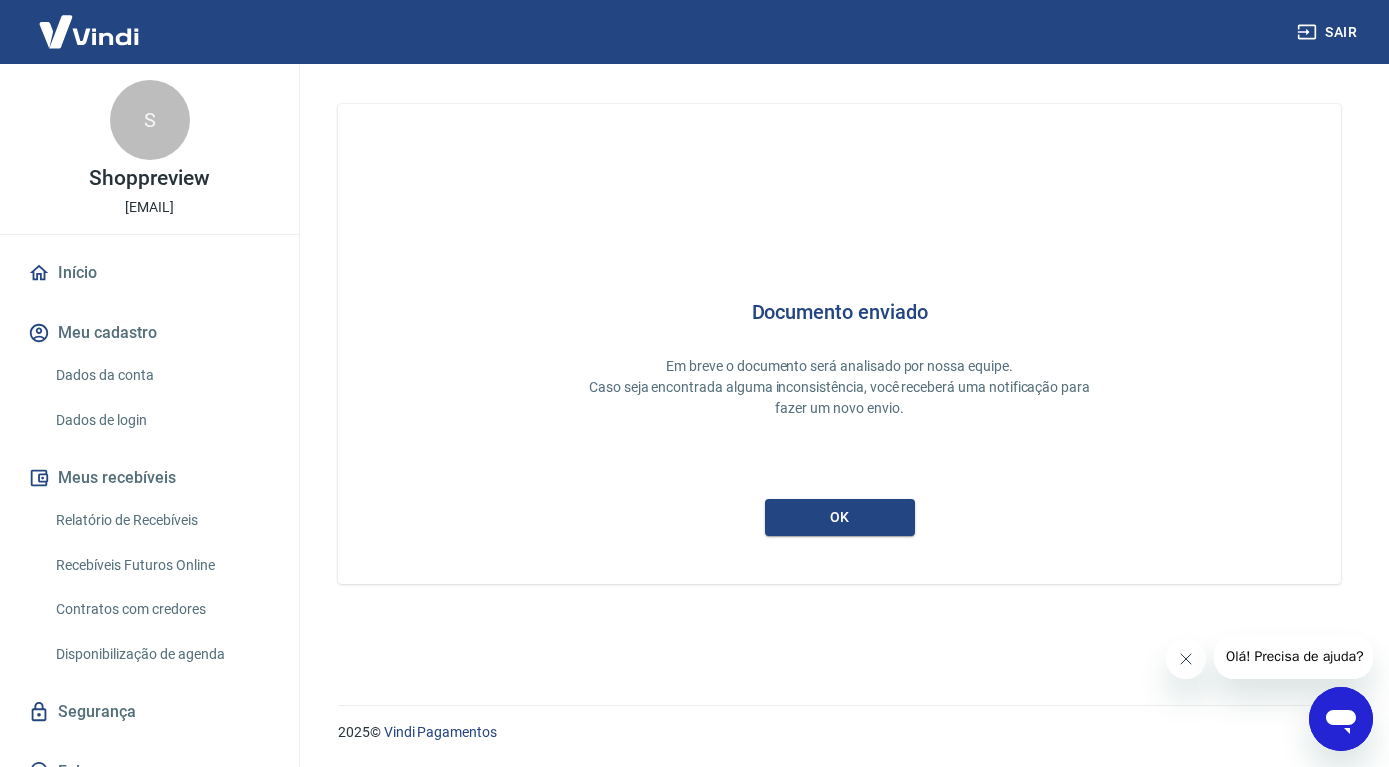 scroll, scrollTop: 0, scrollLeft: 0, axis: both 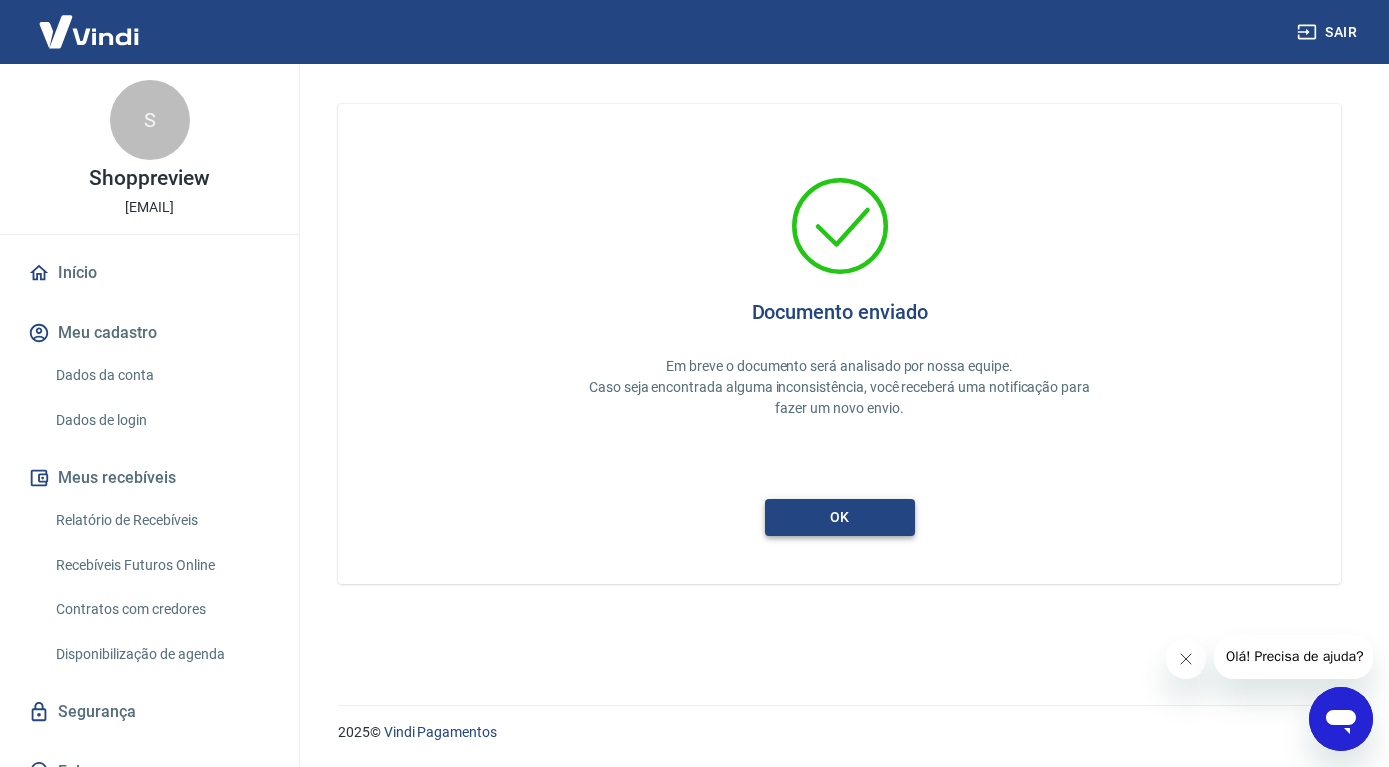 click on "ok" at bounding box center [840, 517] 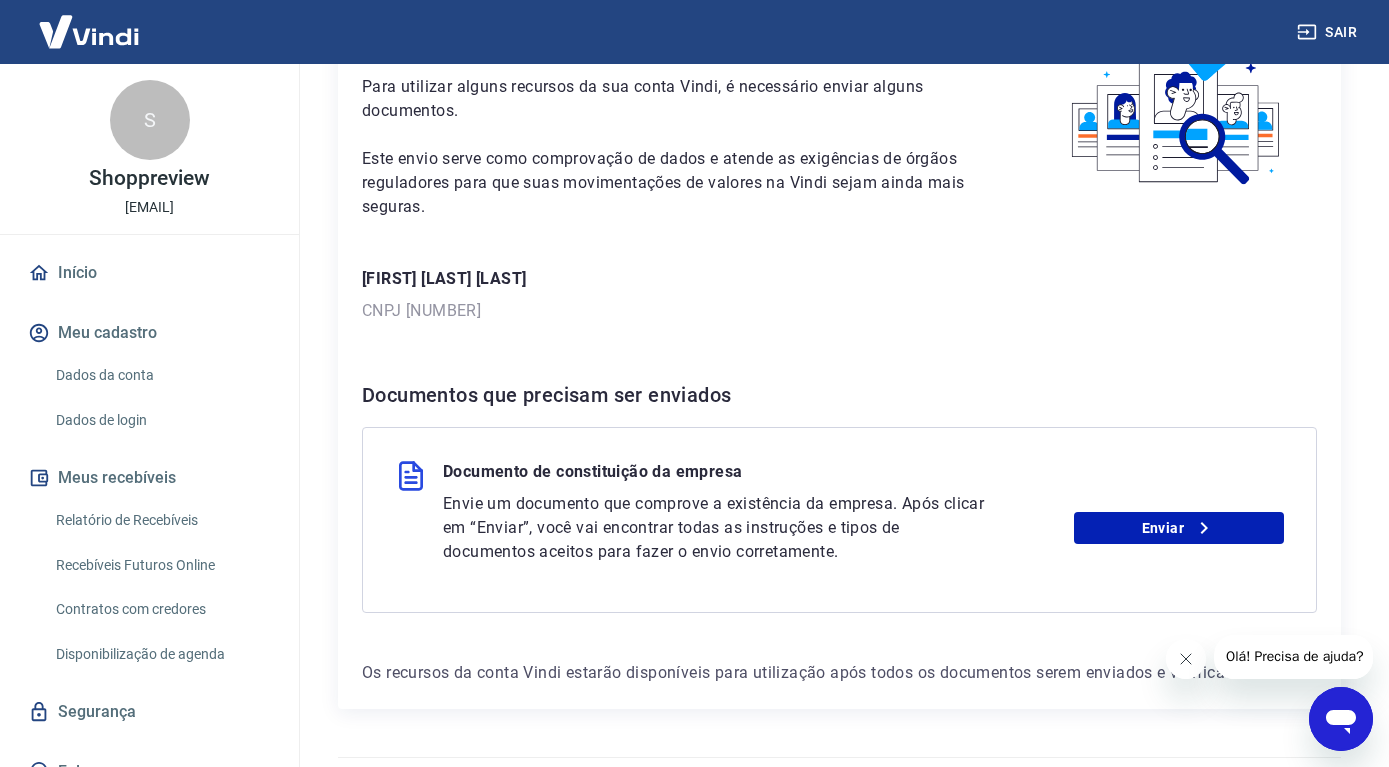 scroll, scrollTop: 185, scrollLeft: 0, axis: vertical 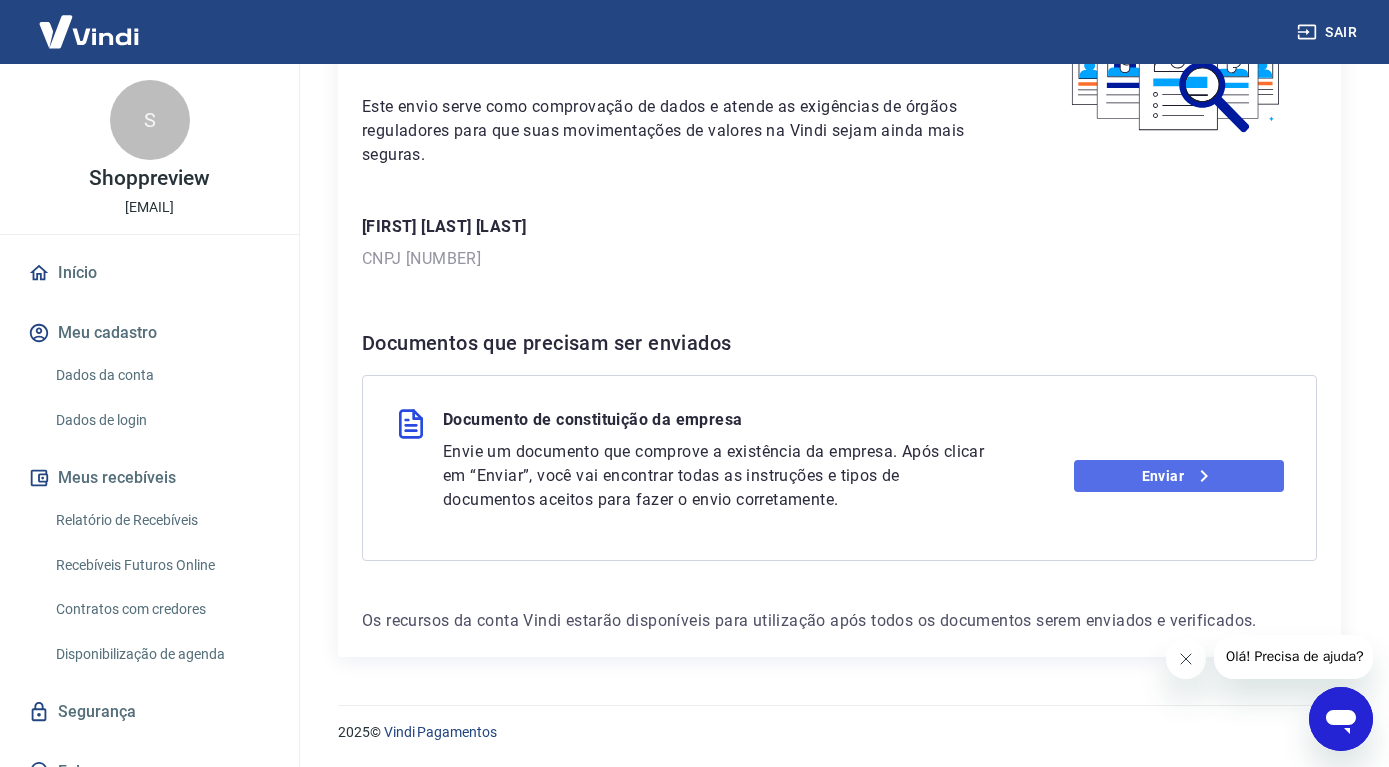 click on "Enviar" at bounding box center [1179, 476] 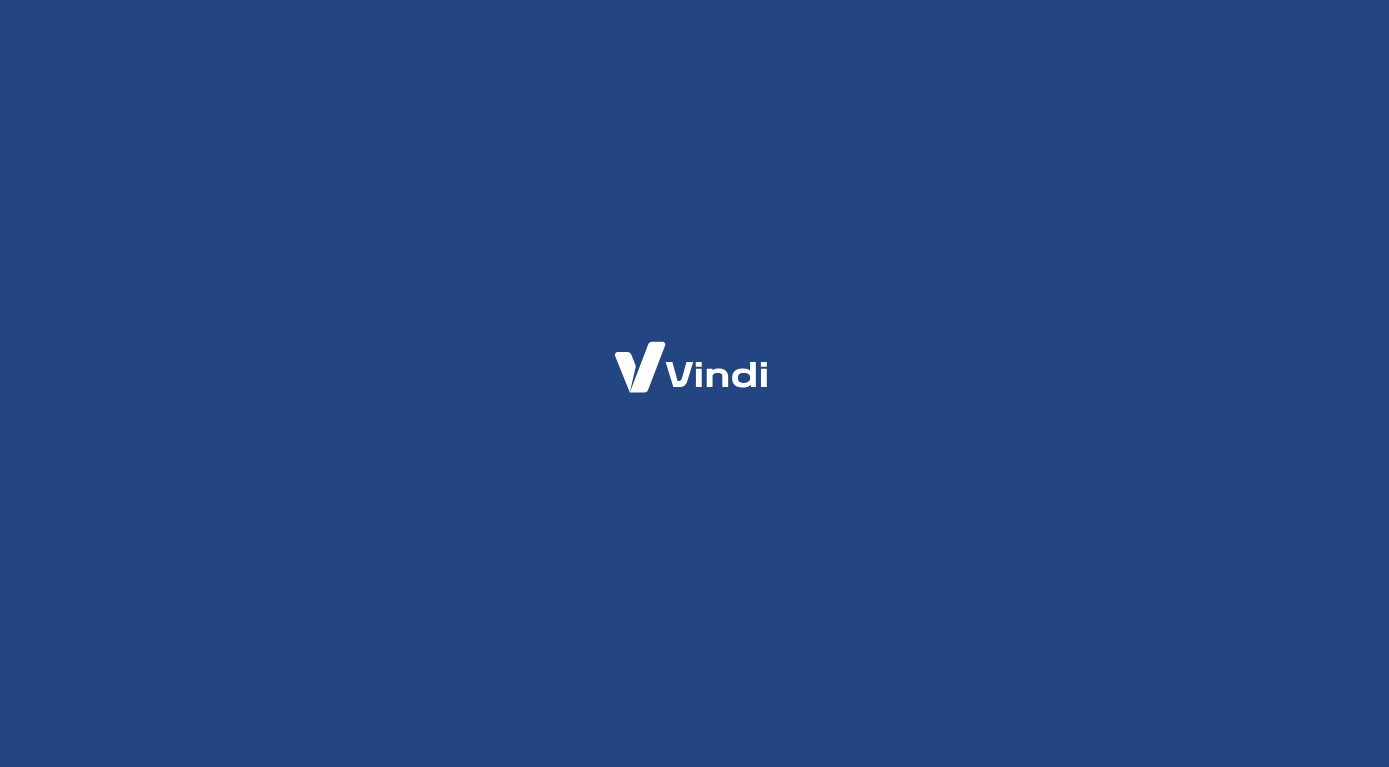 scroll, scrollTop: 0, scrollLeft: 0, axis: both 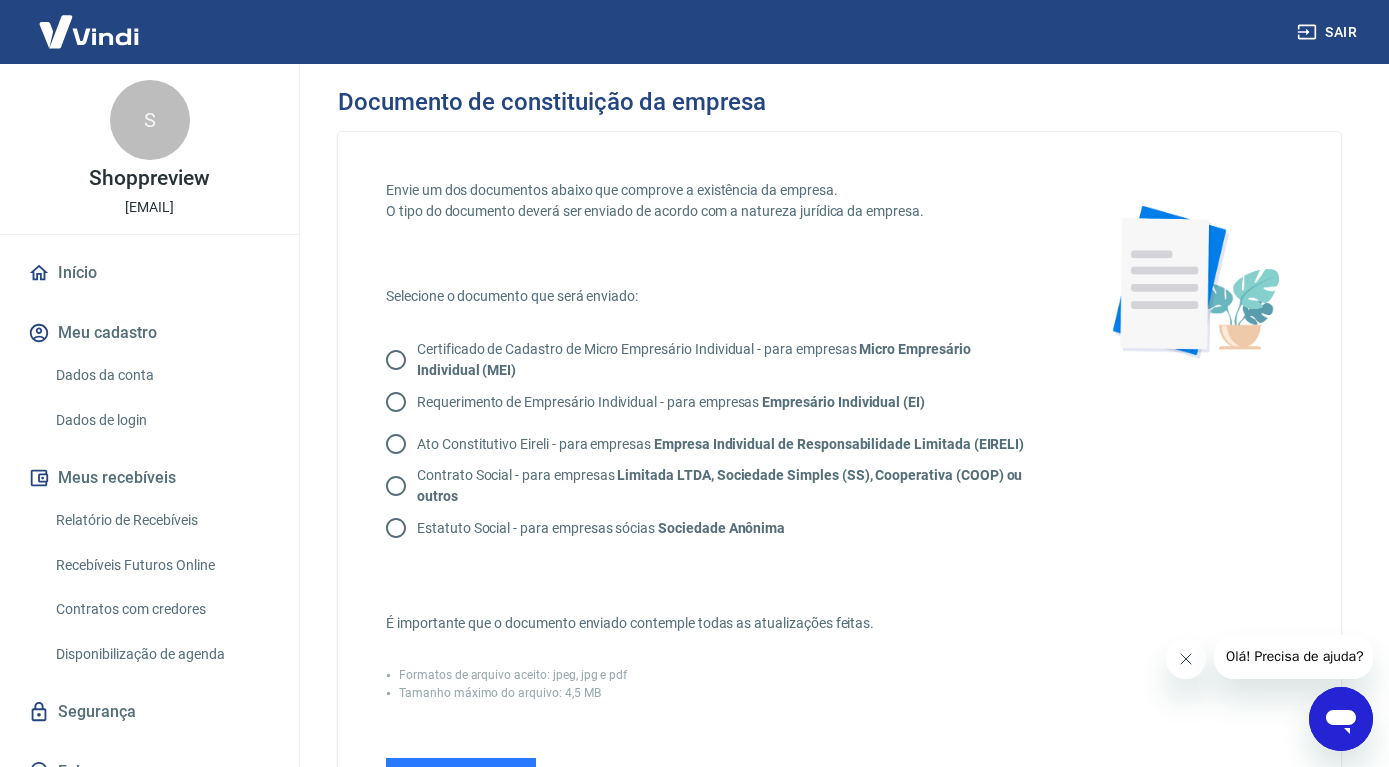 click on "Contrato Social - para empresas   Limitada LTDA, Sociedade Simples (SS), Cooperativa (COOP) ou outros" at bounding box center [396, 486] 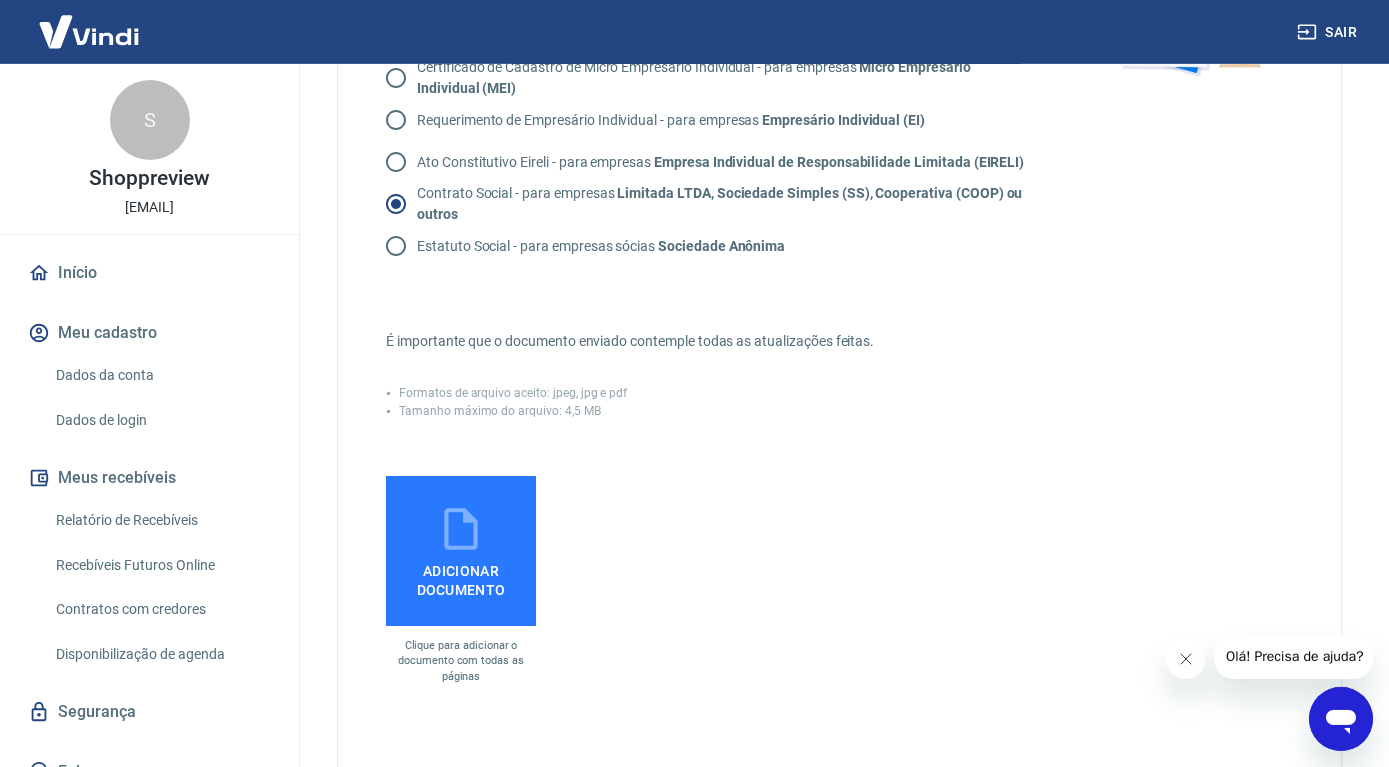 scroll, scrollTop: 286, scrollLeft: 0, axis: vertical 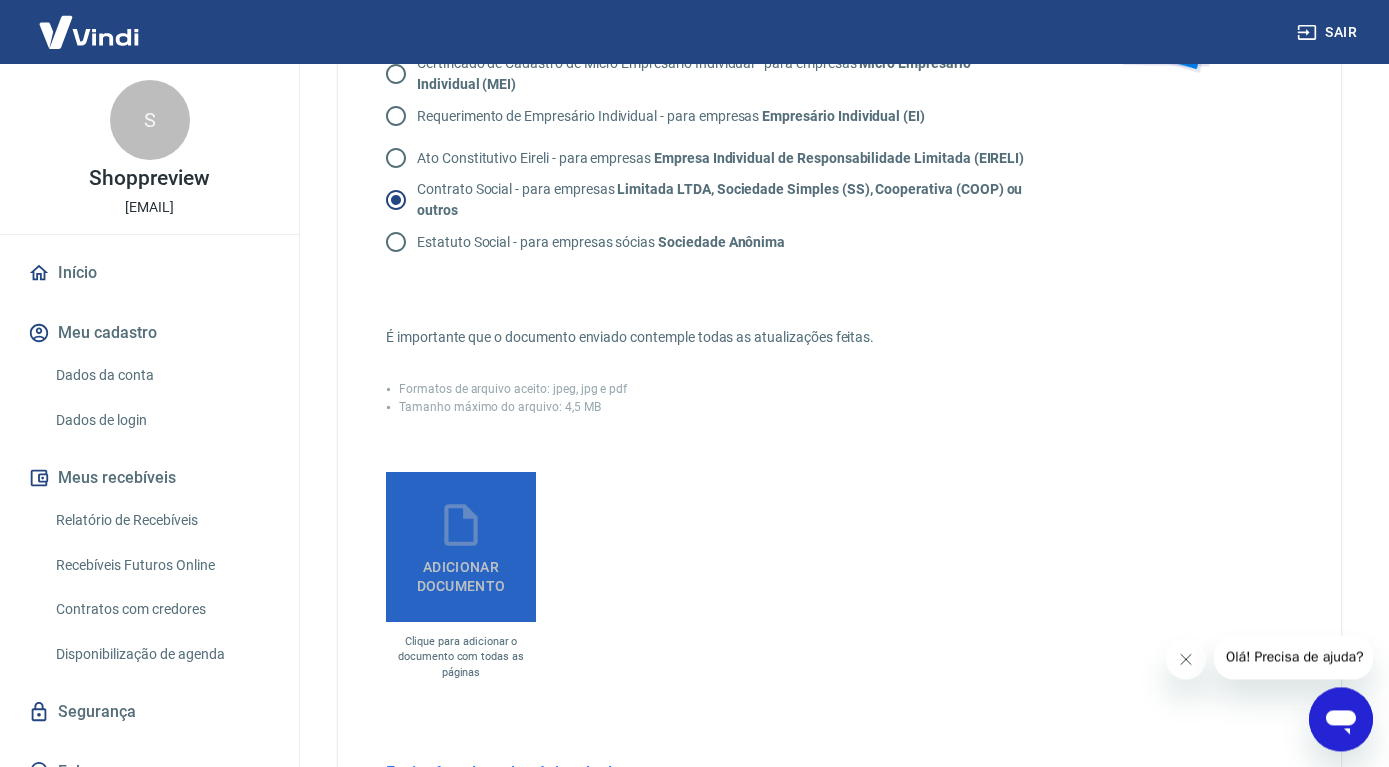 click on "Adicionar documento" at bounding box center (461, 572) 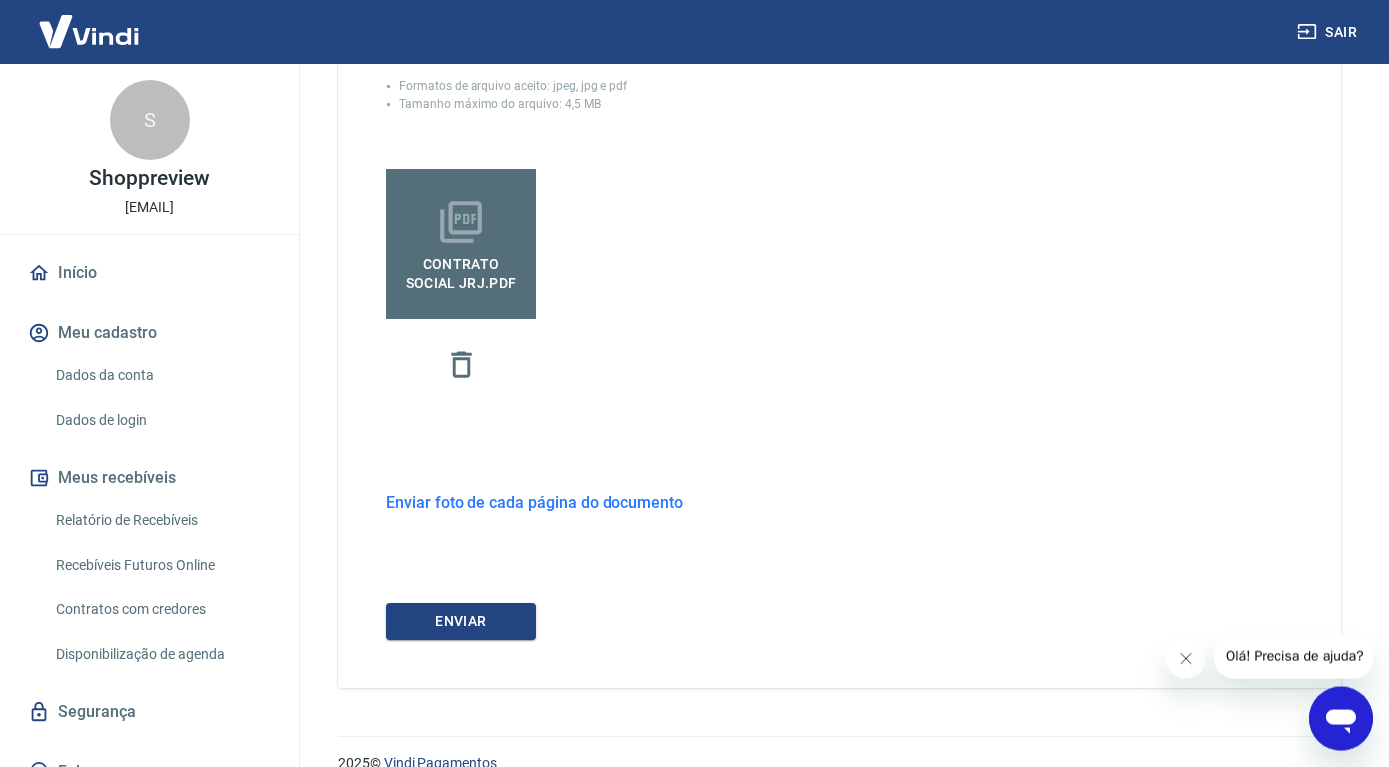scroll, scrollTop: 591, scrollLeft: 0, axis: vertical 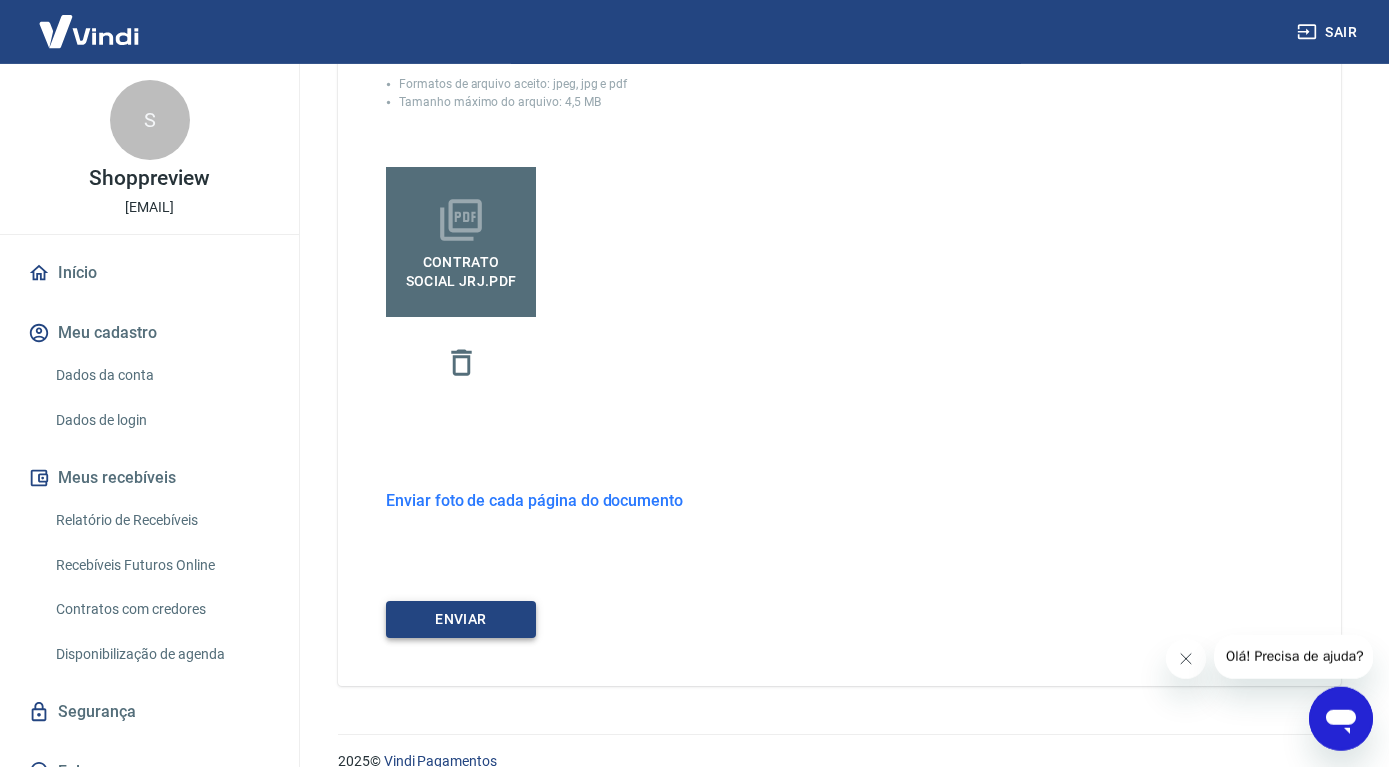 click on "ENVIAR" at bounding box center (461, 619) 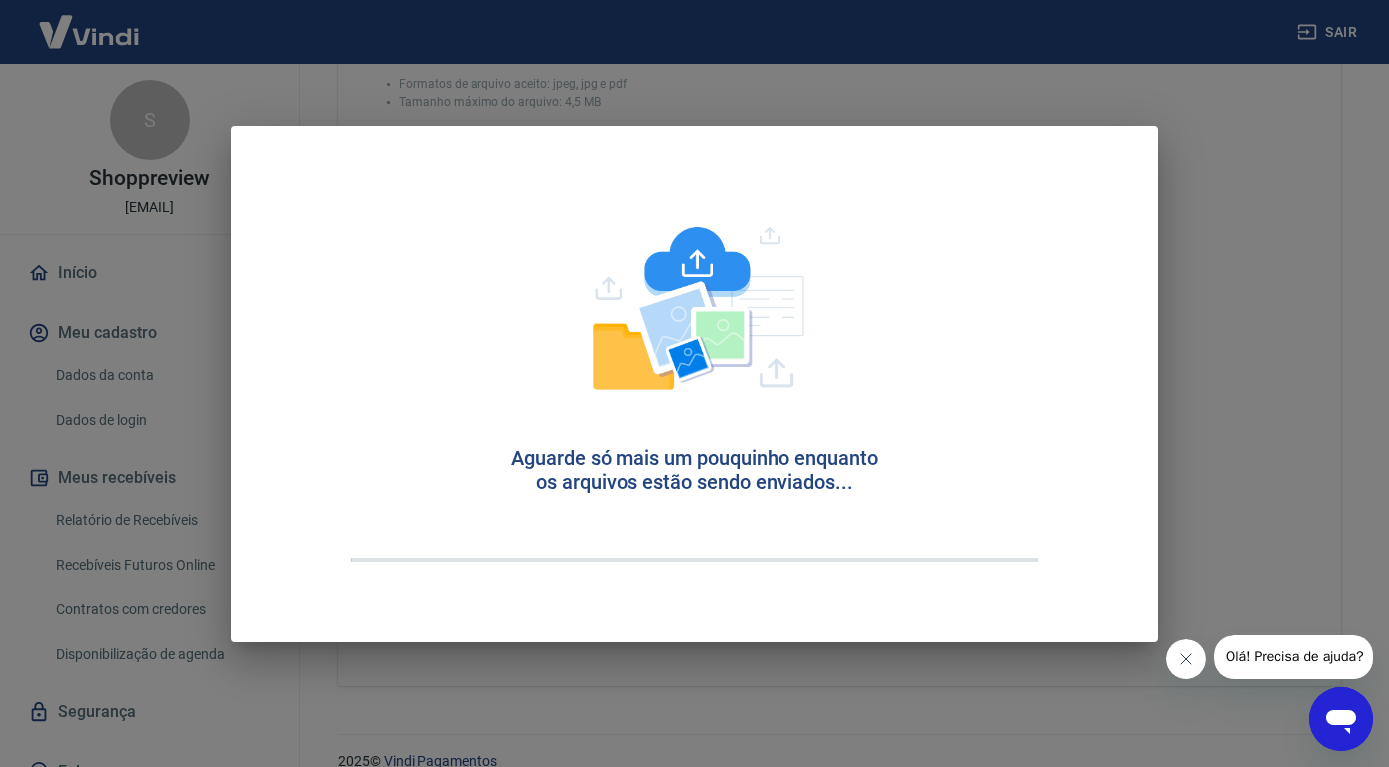 scroll, scrollTop: 0, scrollLeft: 0, axis: both 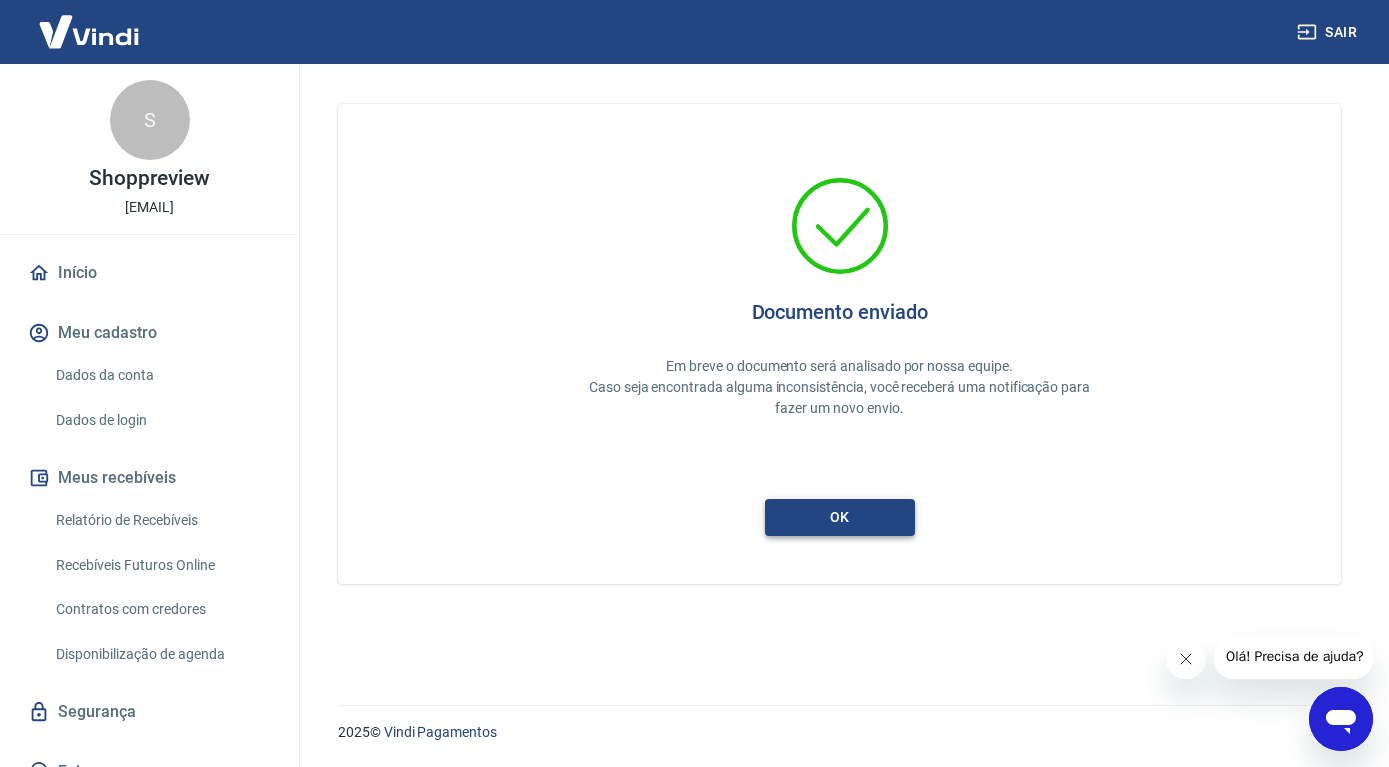 click on "ok" at bounding box center (840, 517) 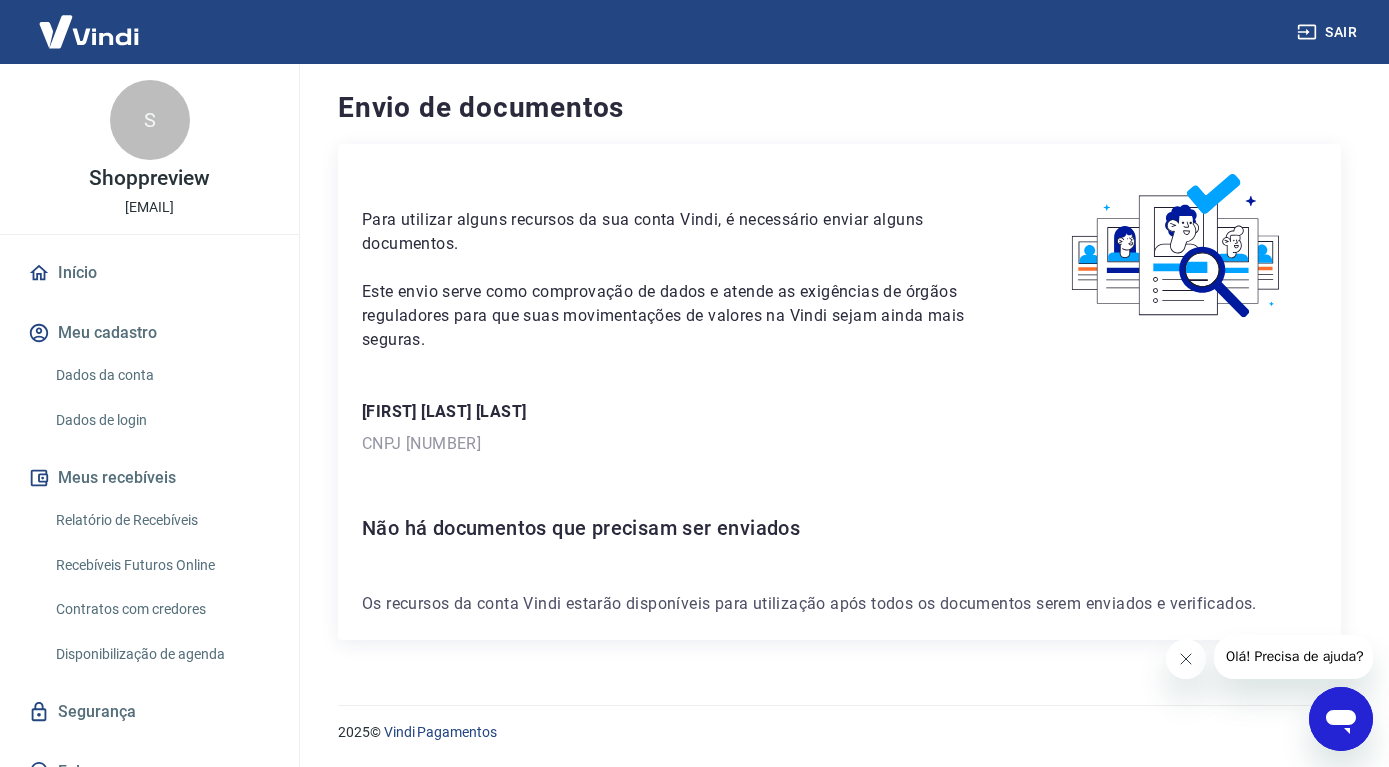click at bounding box center [1341, 719] 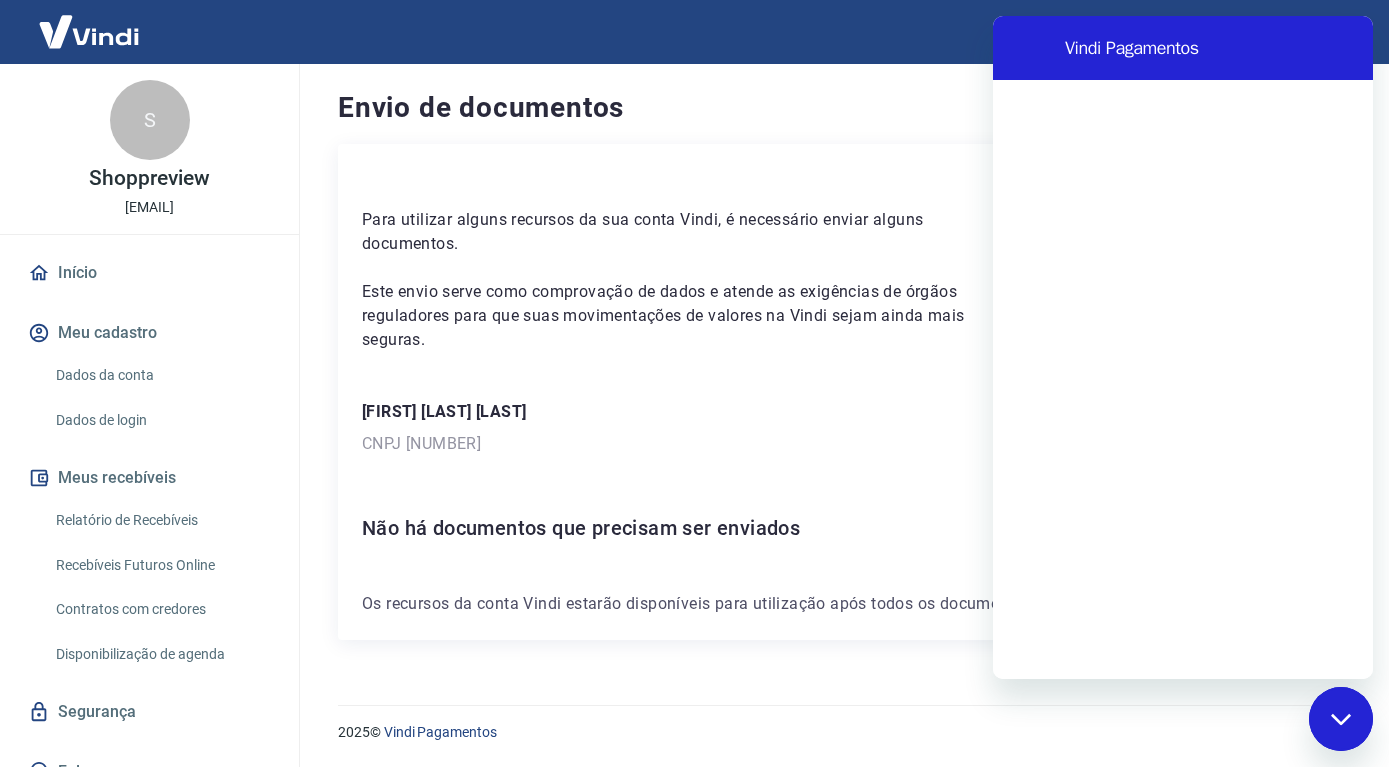scroll, scrollTop: 0, scrollLeft: 0, axis: both 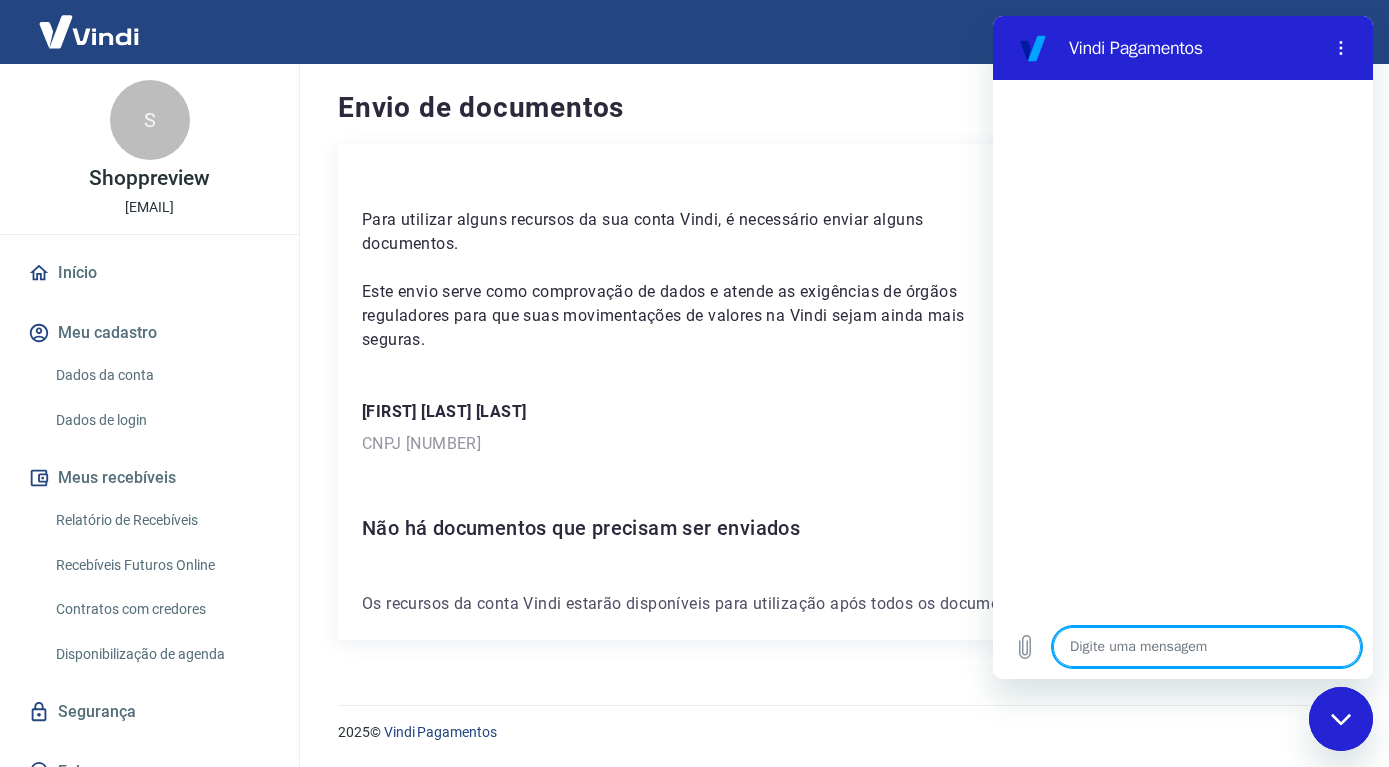 type on "o" 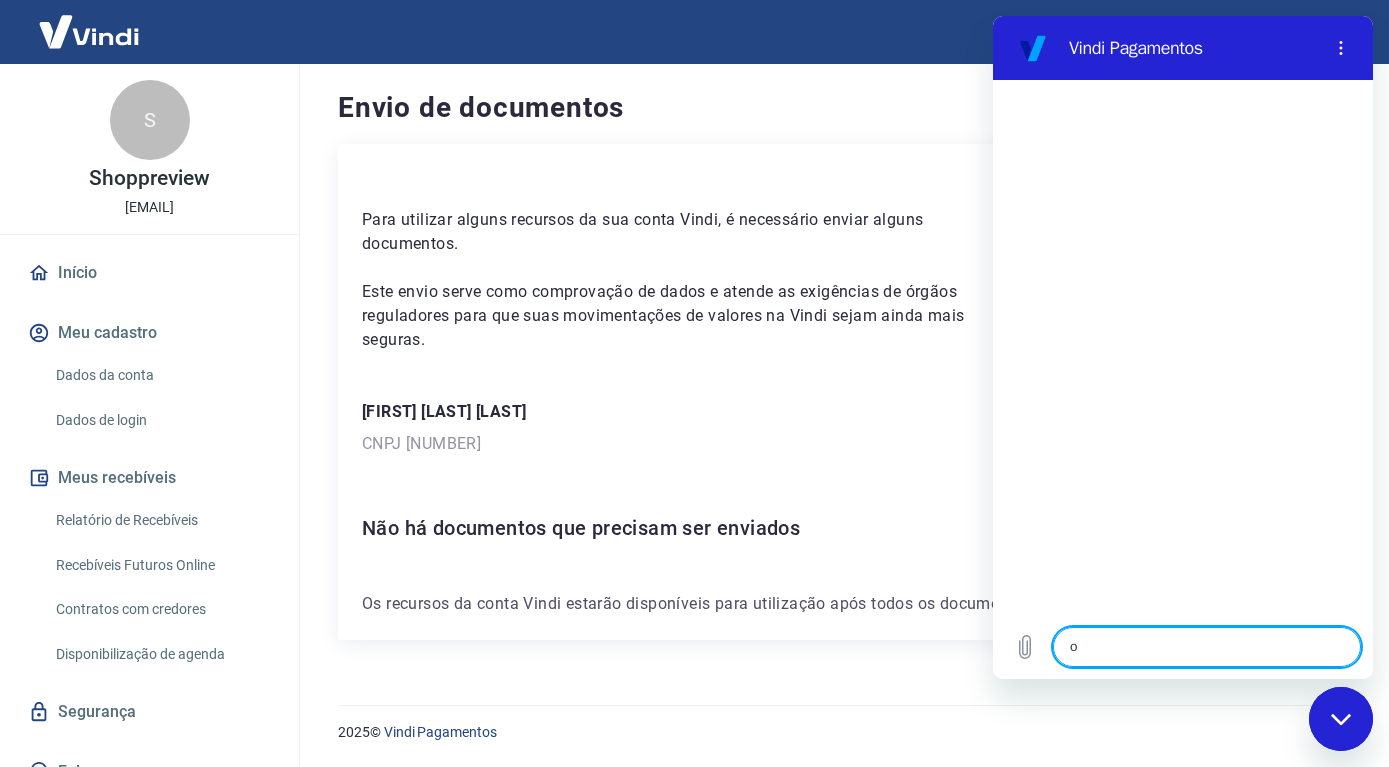 type on "x" 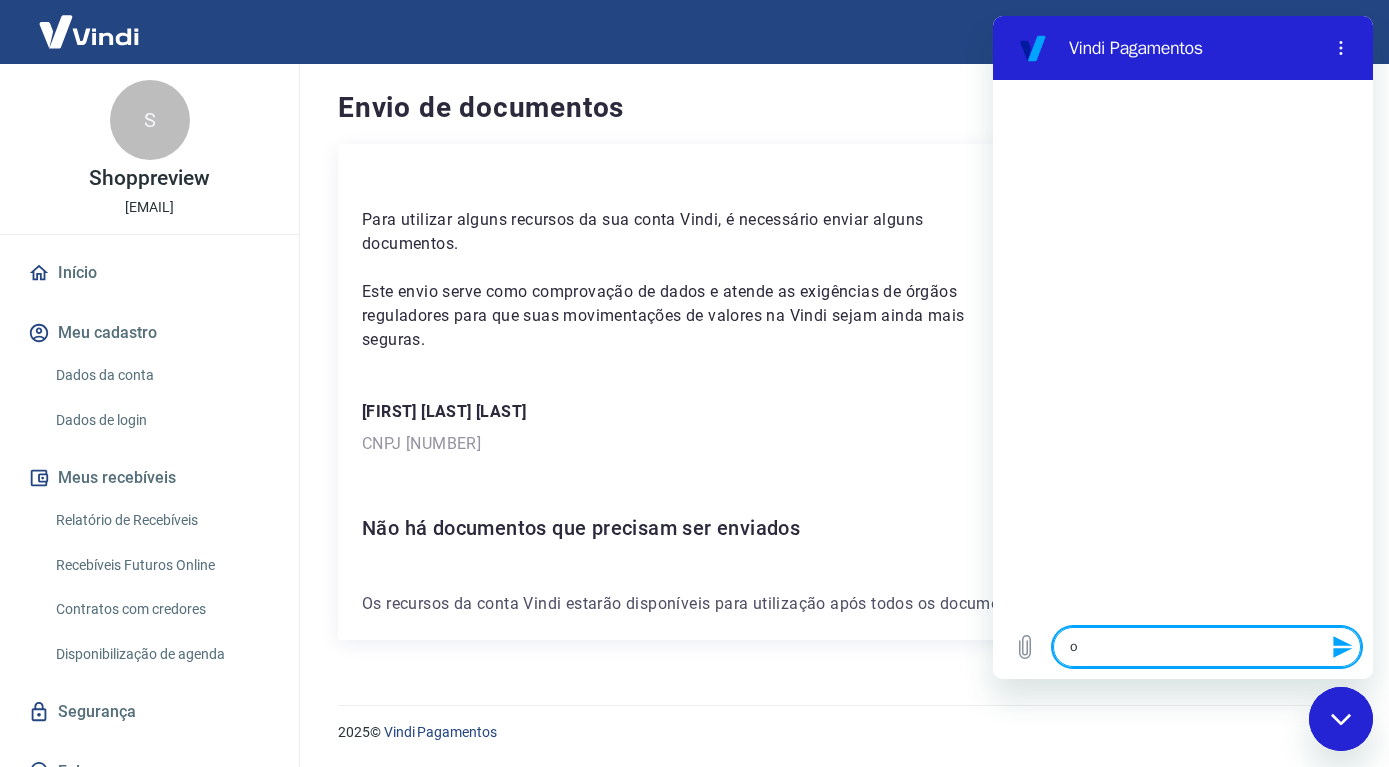type on "ol" 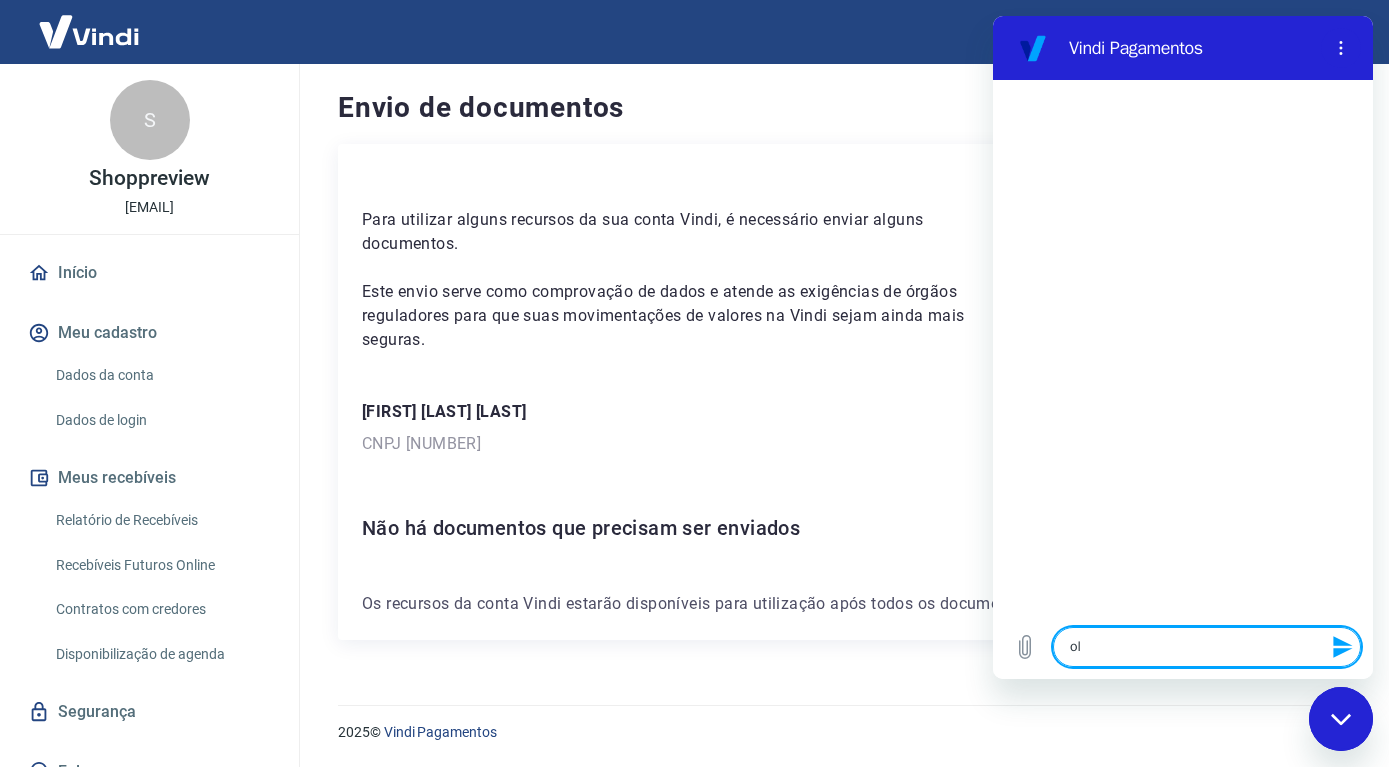 type on "x" 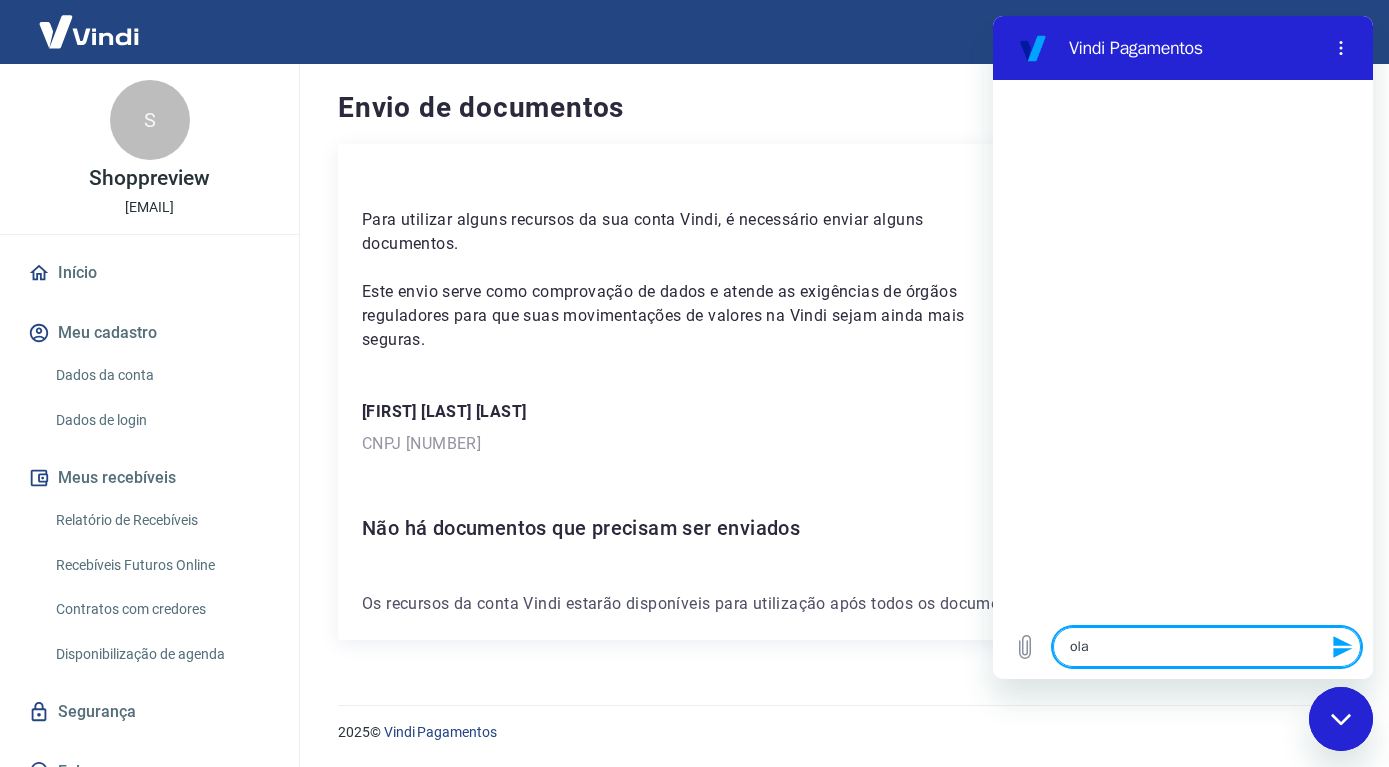 type 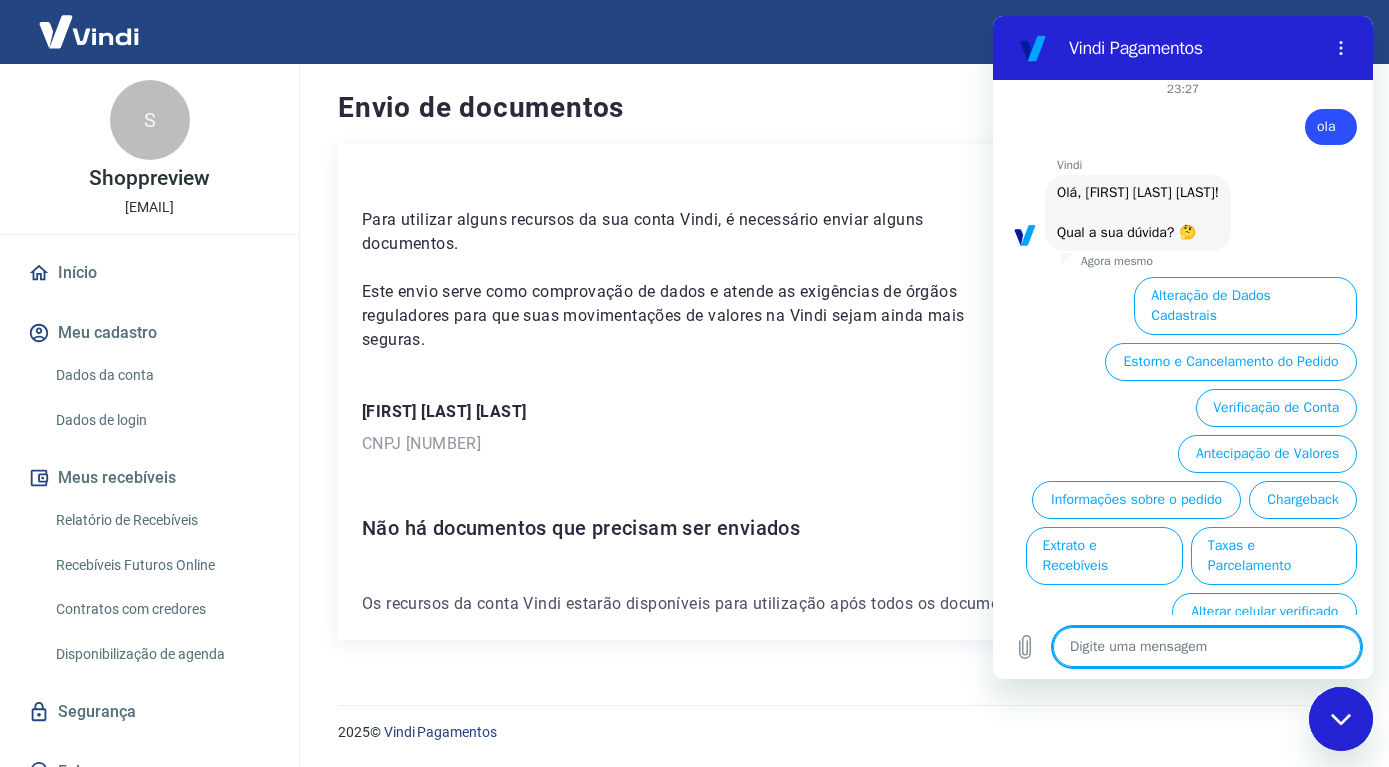 scroll, scrollTop: 12, scrollLeft: 0, axis: vertical 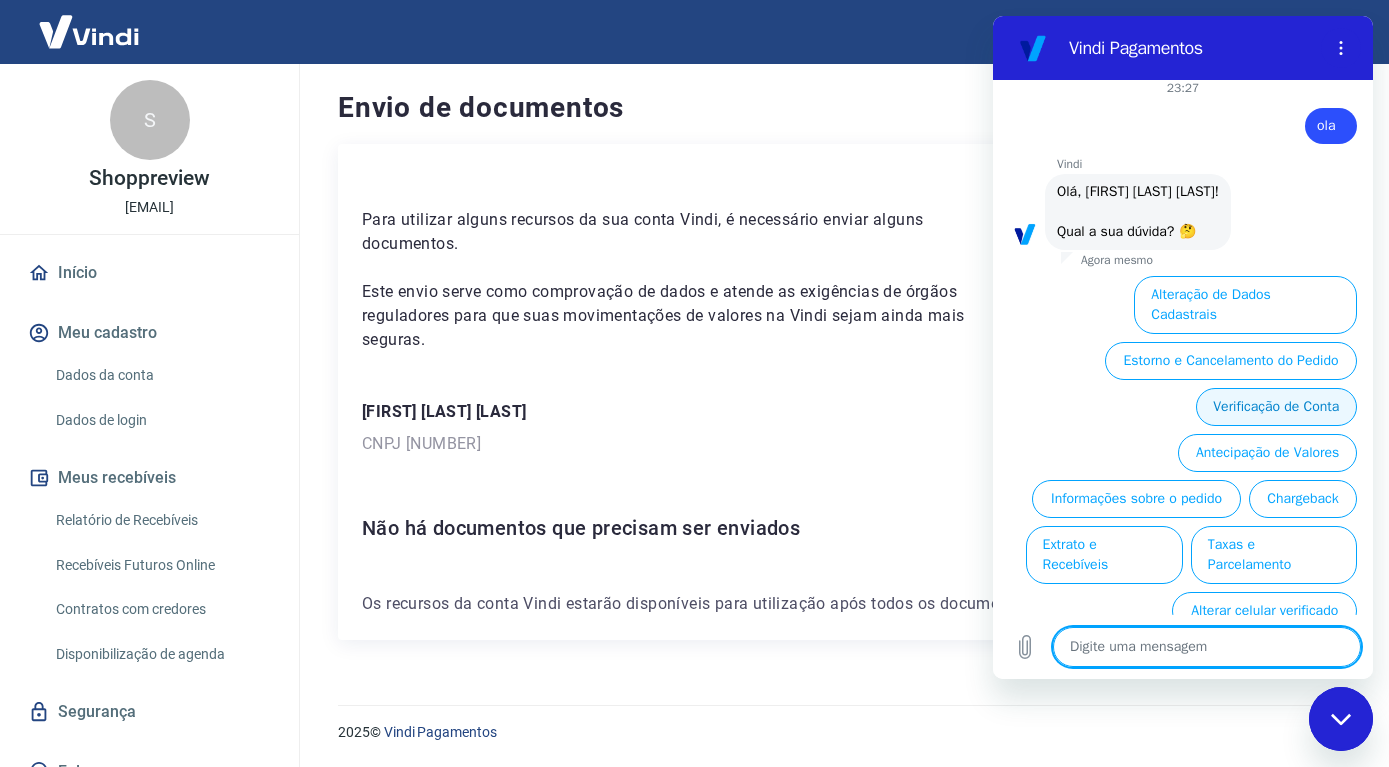 click on "Verificação de Conta" at bounding box center [1276, 407] 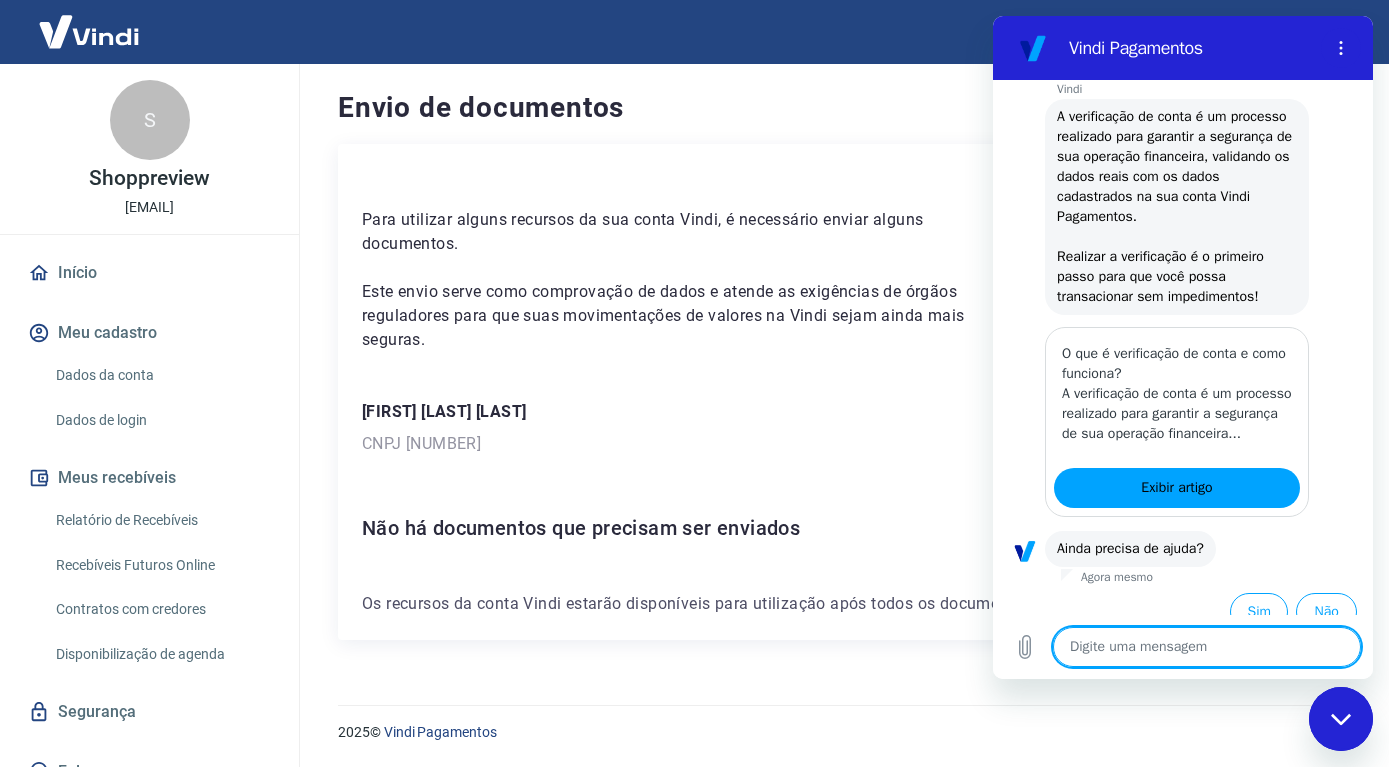 scroll, scrollTop: 242, scrollLeft: 0, axis: vertical 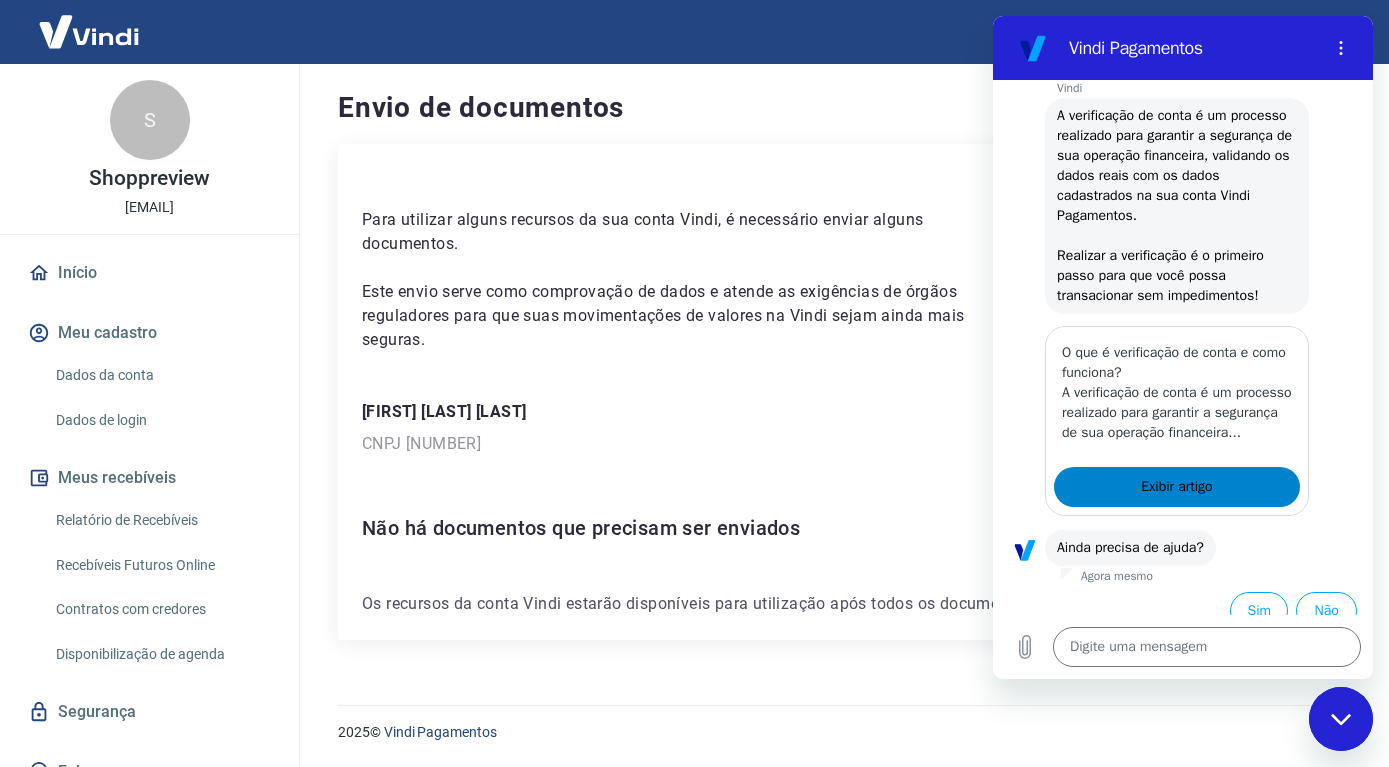click on "Exibir artigo" at bounding box center [1176, 487] 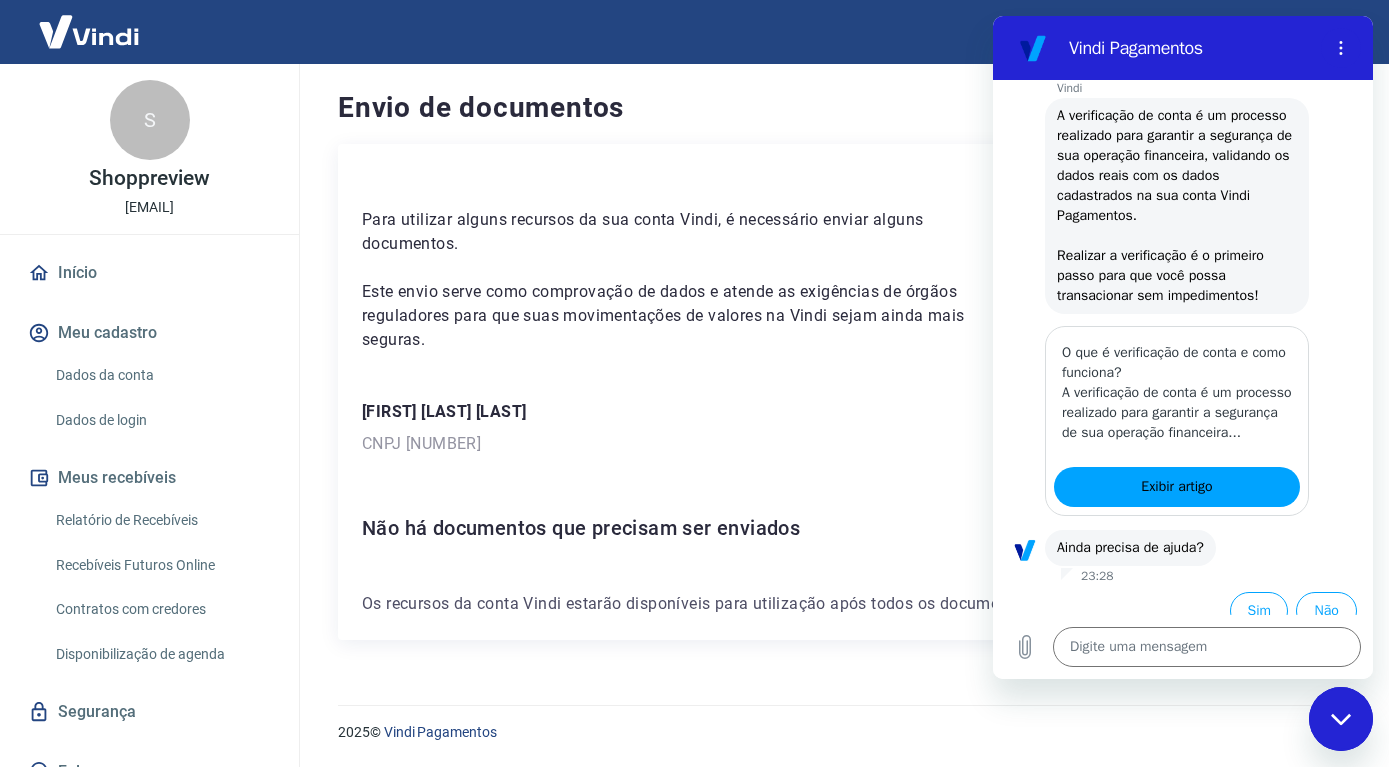 type on "x" 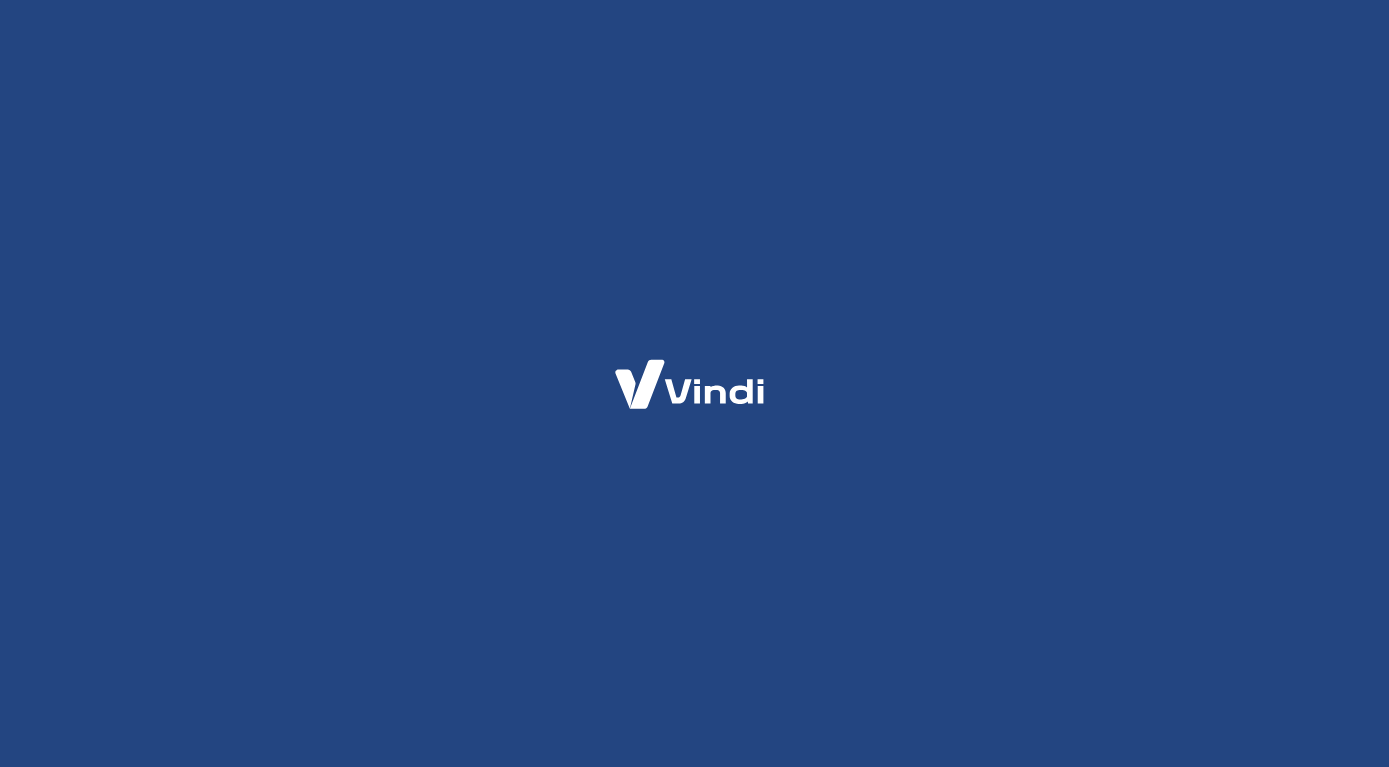 scroll, scrollTop: 0, scrollLeft: 0, axis: both 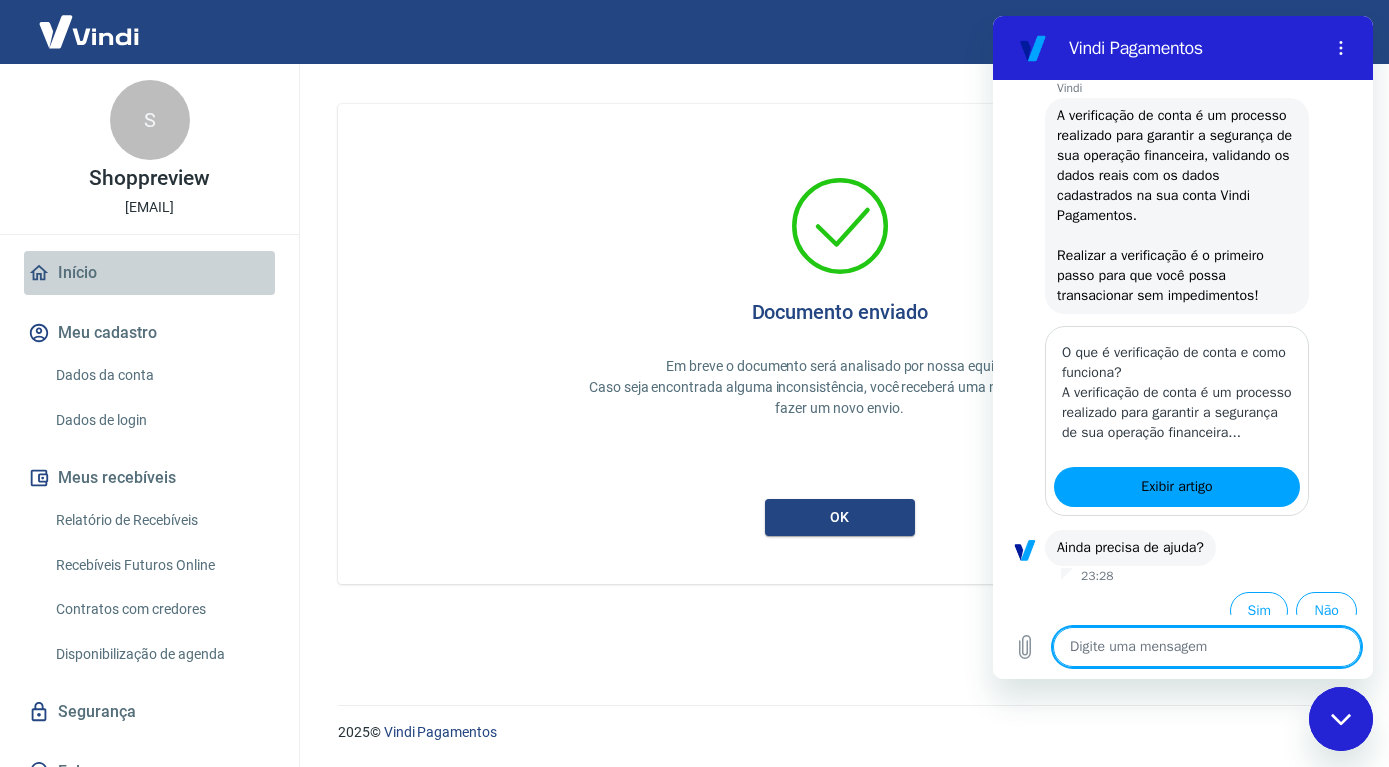 click on "Início" at bounding box center (149, 273) 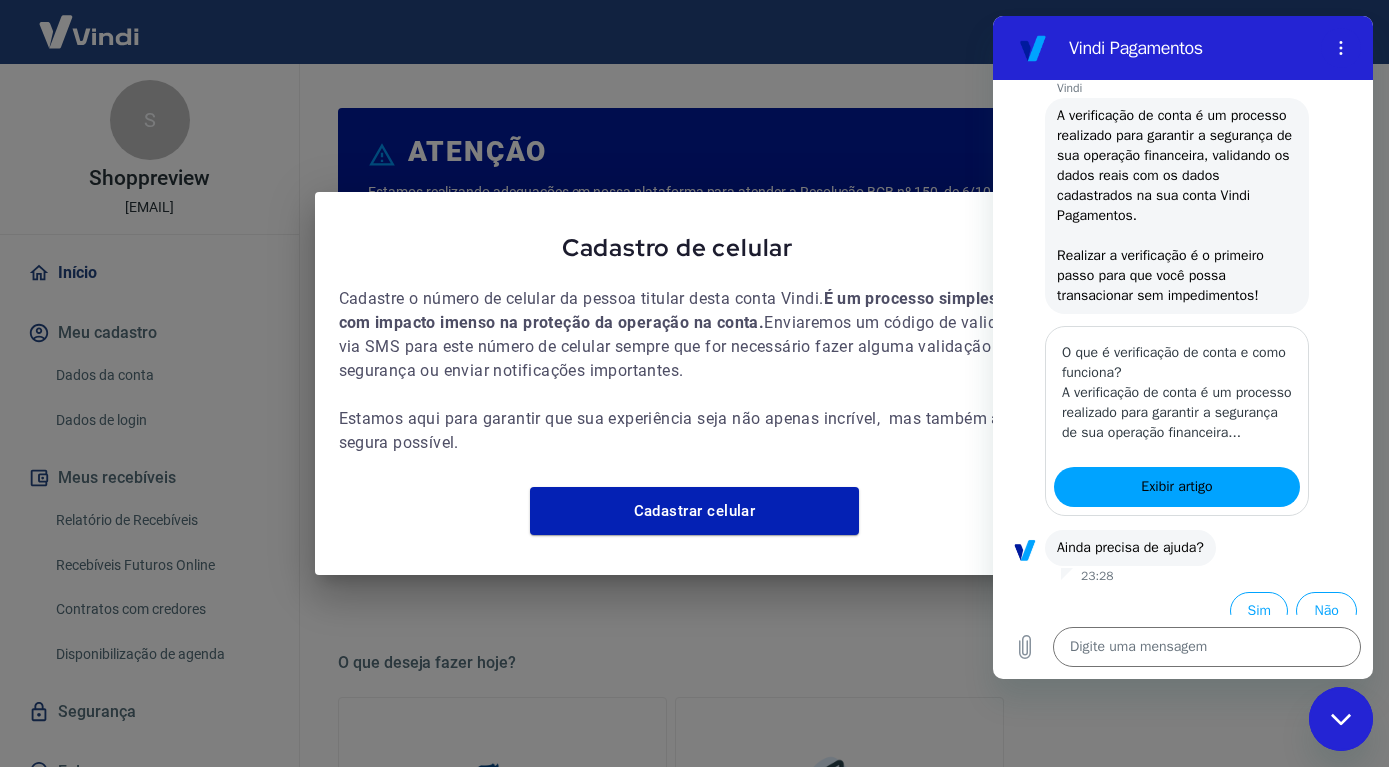 click at bounding box center (1341, 719) 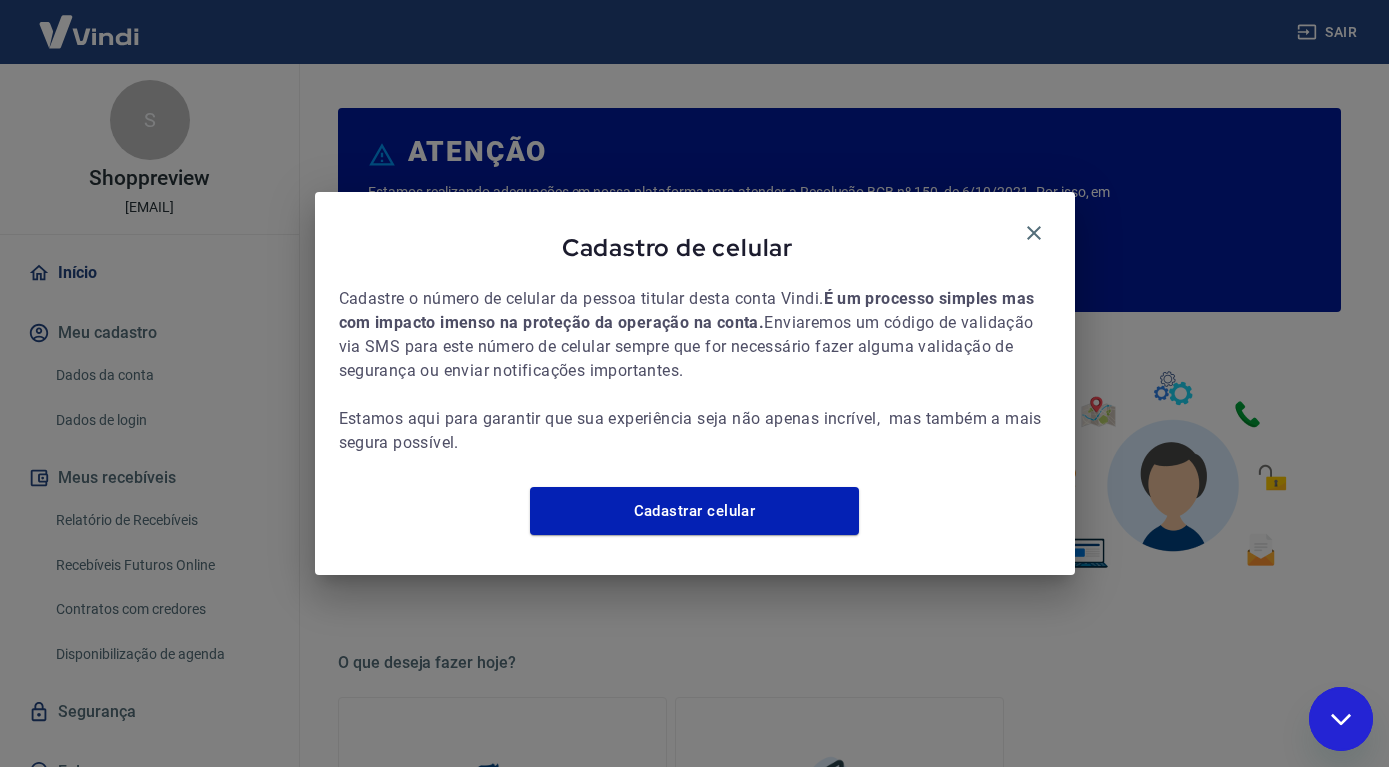 type on "x" 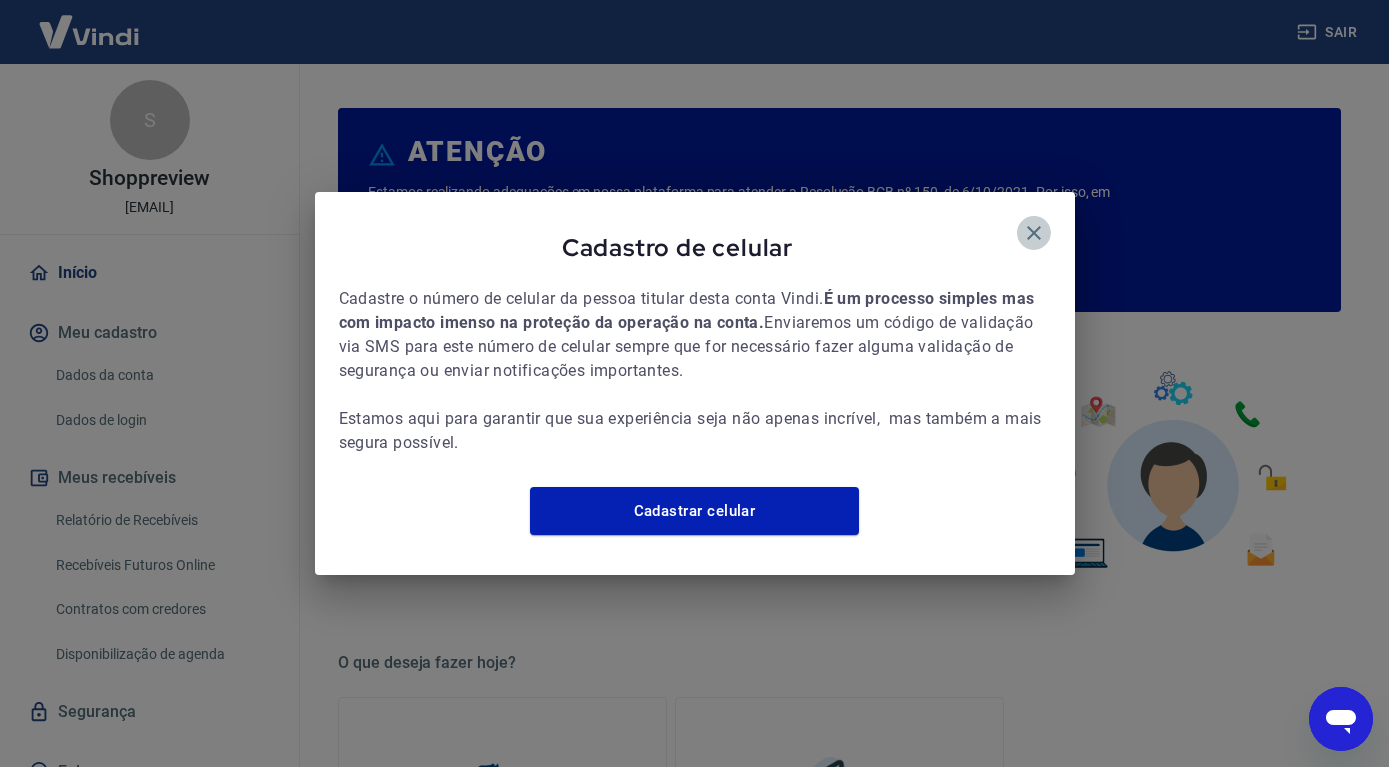 click 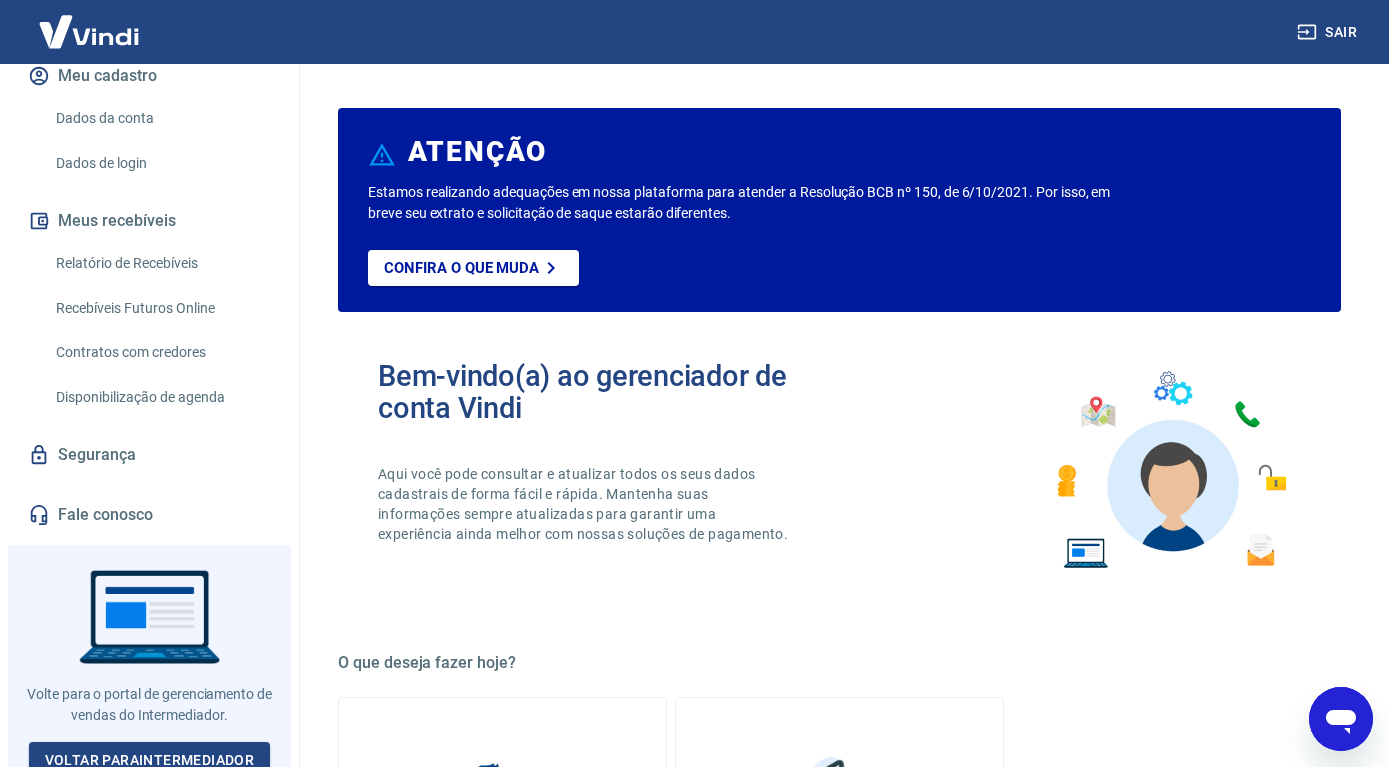 scroll, scrollTop: 258, scrollLeft: 0, axis: vertical 